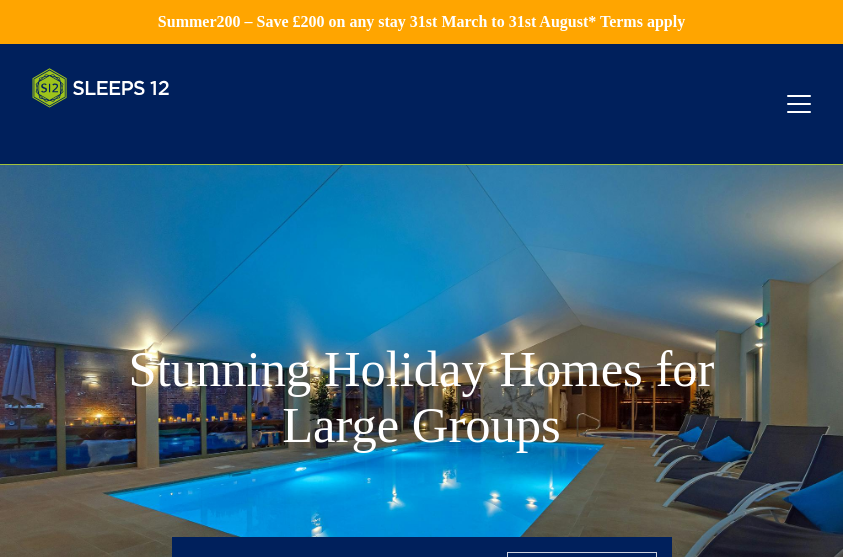 scroll, scrollTop: 0, scrollLeft: 0, axis: both 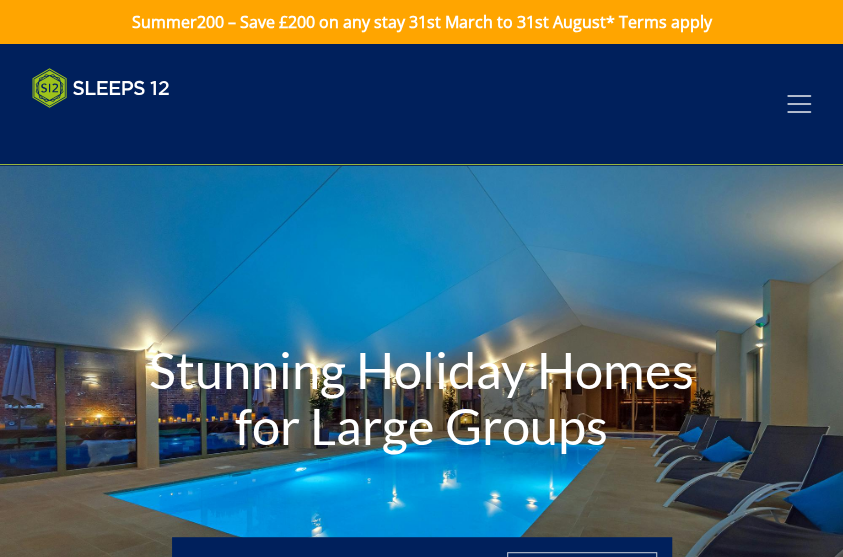 click at bounding box center [799, 104] 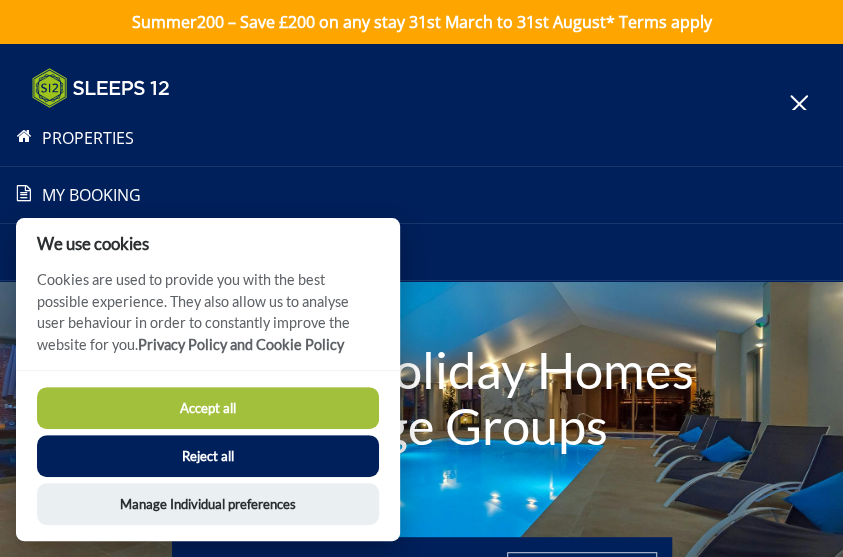click on "Accept all" at bounding box center [208, 408] 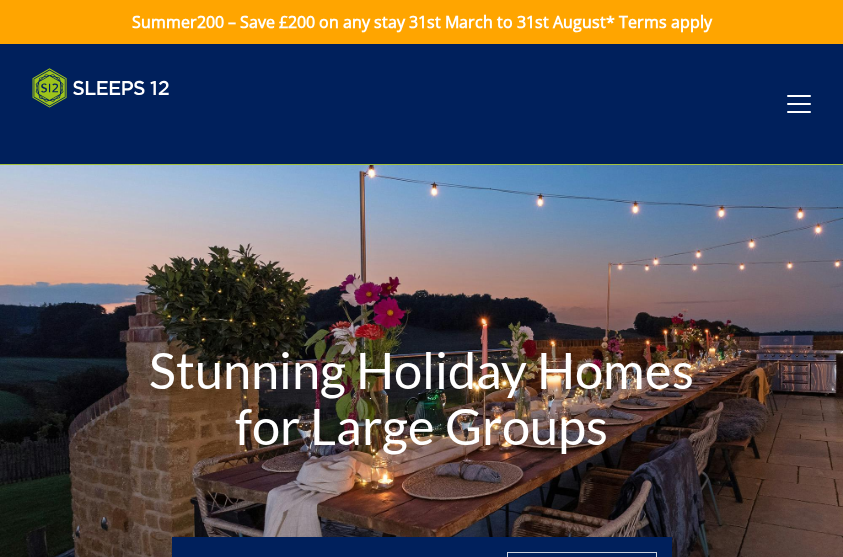scroll, scrollTop: 0, scrollLeft: 0, axis: both 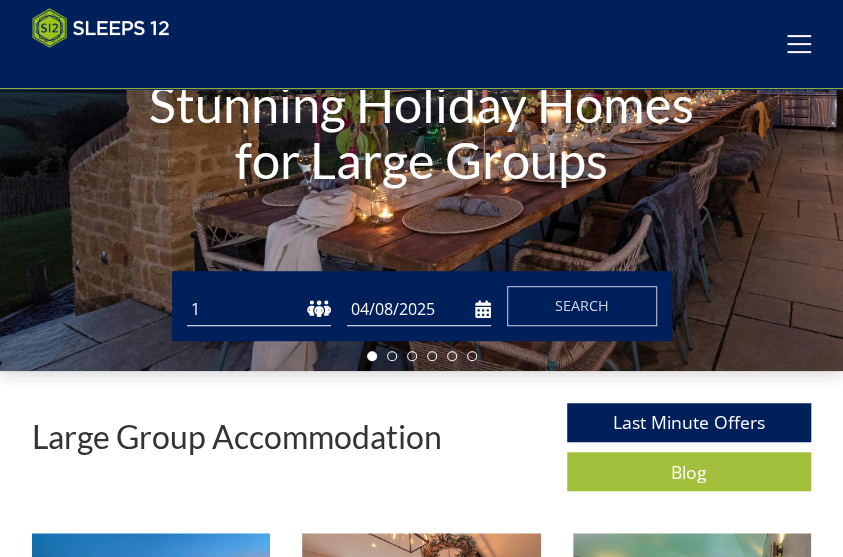 click on "1
2
3
4
5
6
7
8
9
10
11
12
13
14
15
16
17
18
19
20
21
22
23
24
25
26
27
28
29
30
31
32" at bounding box center (259, 309) 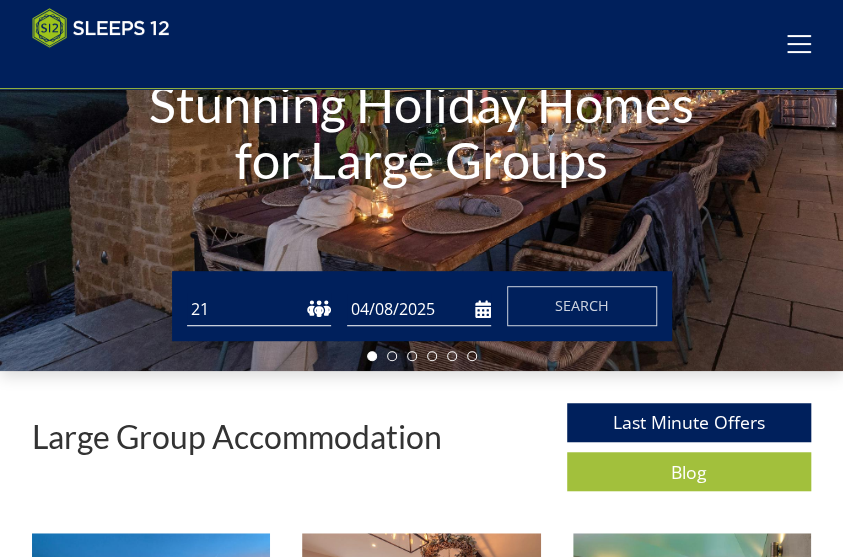 click on "1
2
3
4
5
6
7
8
9
10
11
12
13
14
15
16
17
18
19
20
21
22
23
24
25
26
27
28
29
30
31
32" at bounding box center (259, 309) 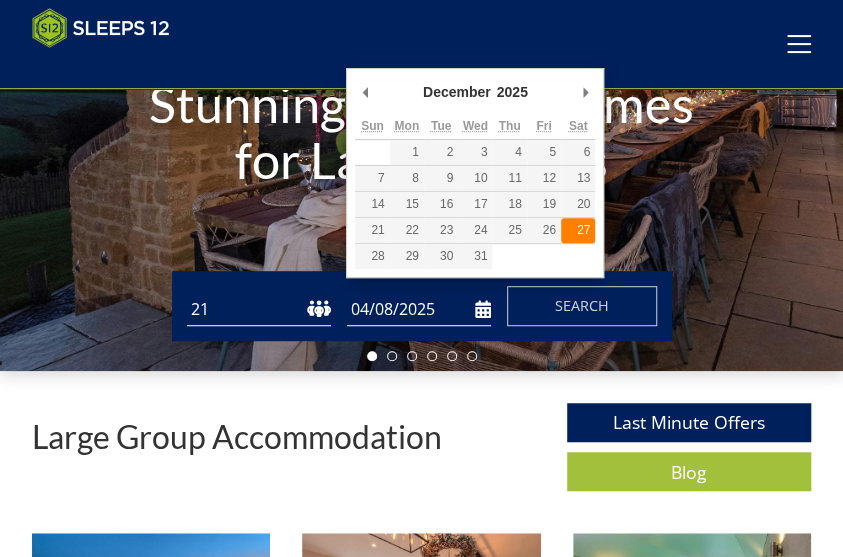 type on "27/12/2025" 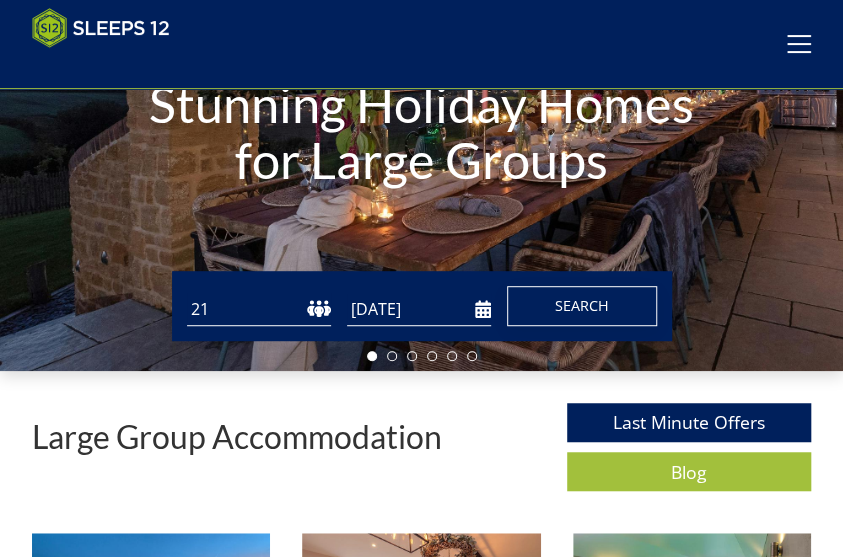 click on "Search" at bounding box center (582, 305) 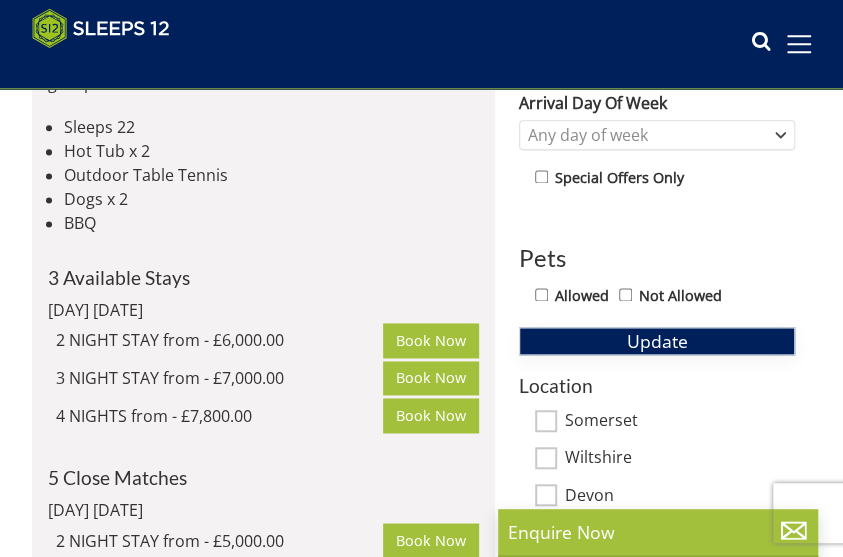scroll, scrollTop: 532, scrollLeft: 0, axis: vertical 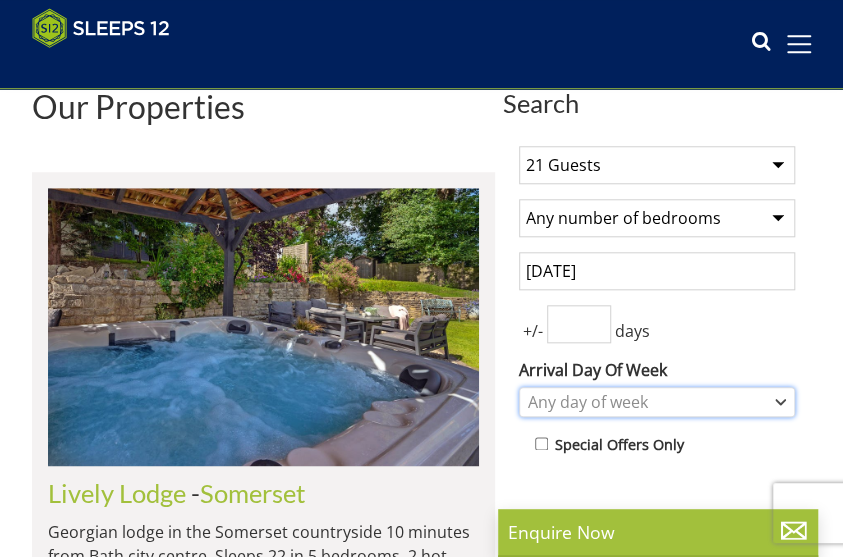 click on "Any day of week" at bounding box center [657, 402] 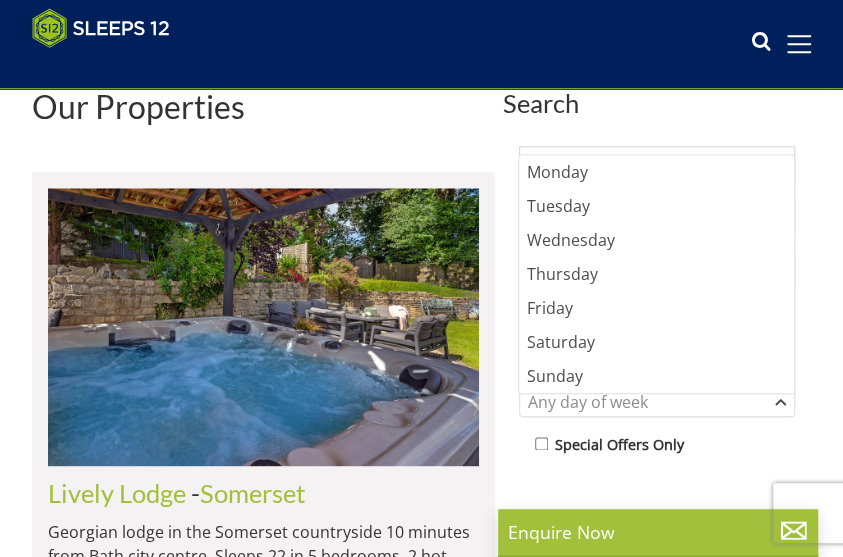 click on "Search
Search
1 Guest
2 Guests
3 Guests
4 Guests
5 Guests
6 Guests
7 Guests
8 Guests
9 Guests
10 Guests
11 Guests
12 Guests
13 Guests
14 Guests
15 Guests
16 Guests
17 Guests
18 Guests
19 Guests
20 Guests
21 Guests
22 Guests
23 Guests
24 Guests
25 Guests
26 Guests
27 Guests
28 Guests
29 Guests
30 Guests
31 Guests
32 Guests
Any number of bedrooms
4 Bedrooms
5 Bedrooms
6 Bedrooms
7 Bedrooms
8 Bedrooms
9 Bedrooms
10 Bedrooms
11 Bedrooms
12 Bedrooms
13 Bedrooms
14 Bedrooms
15 Bedrooms
16 Bedrooms
27/12/2025
+/-
days Monday" at bounding box center [421, 1801] 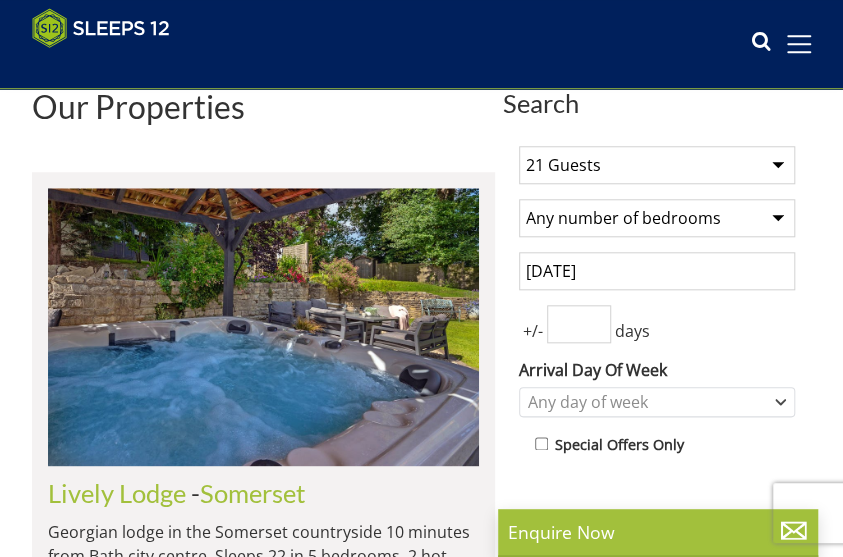 click at bounding box center [579, 324] 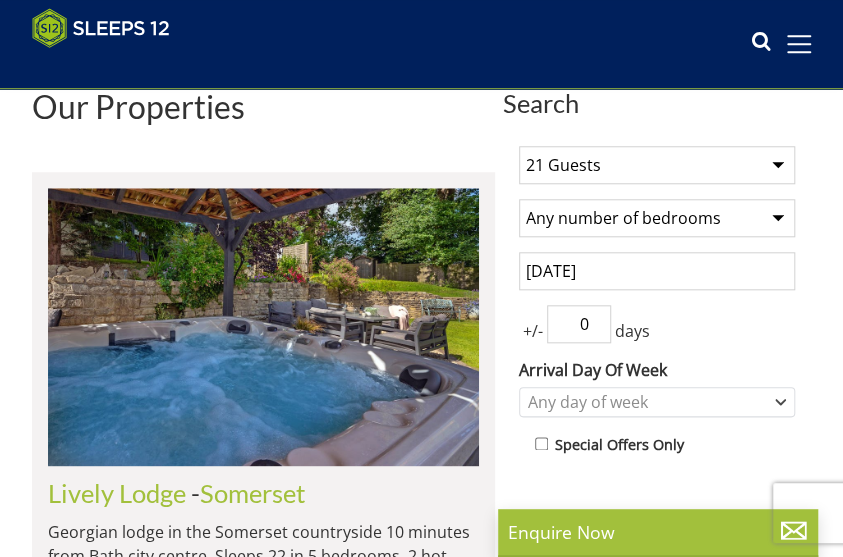 type on "0" 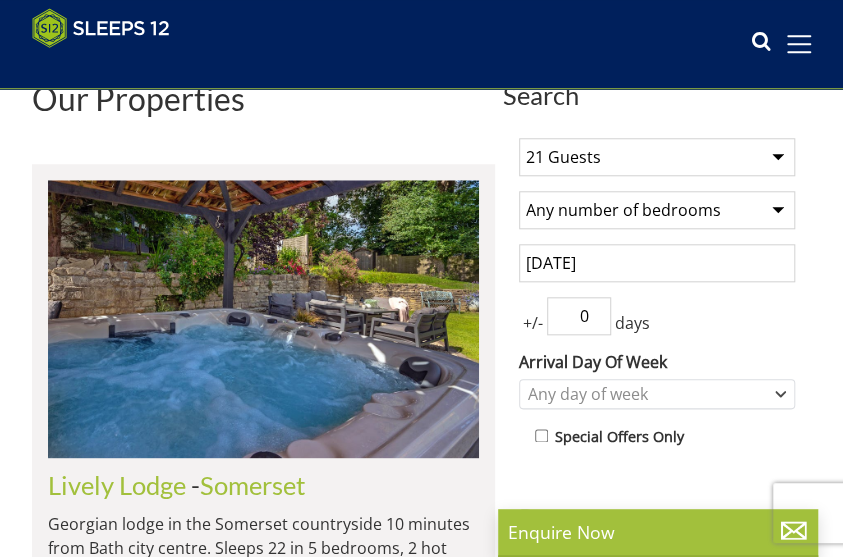 scroll, scrollTop: 526, scrollLeft: 0, axis: vertical 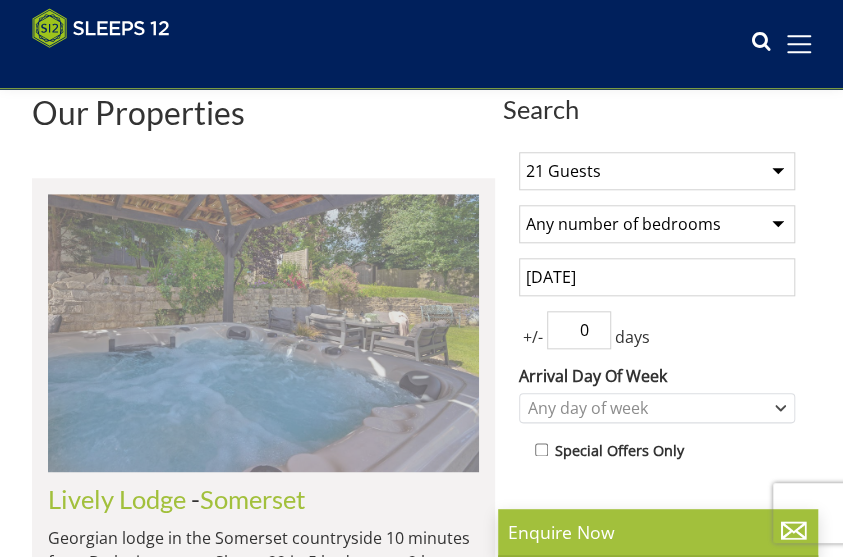 click at bounding box center (263, 333) 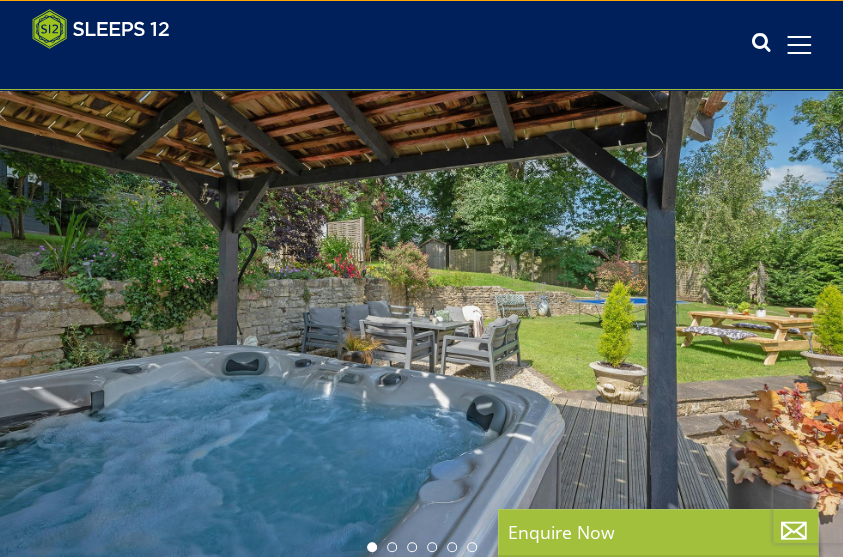 scroll, scrollTop: 0, scrollLeft: 0, axis: both 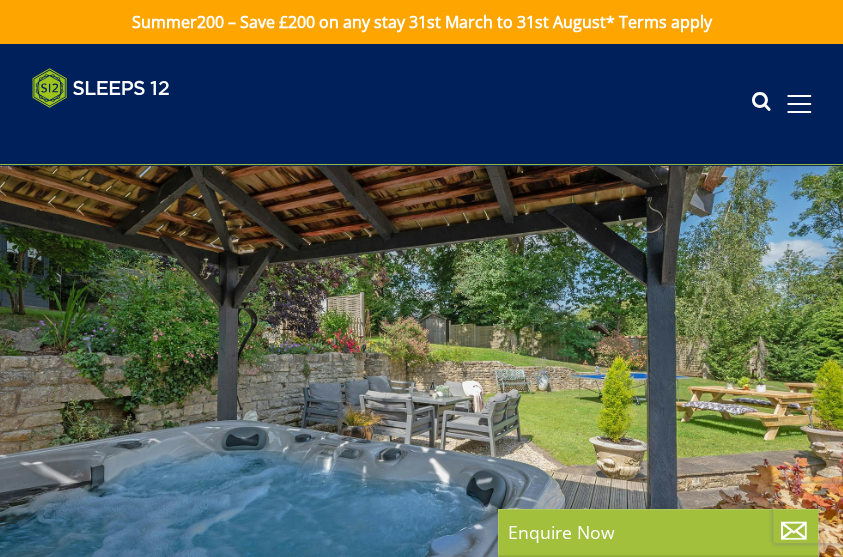 click at bounding box center [421, 401] 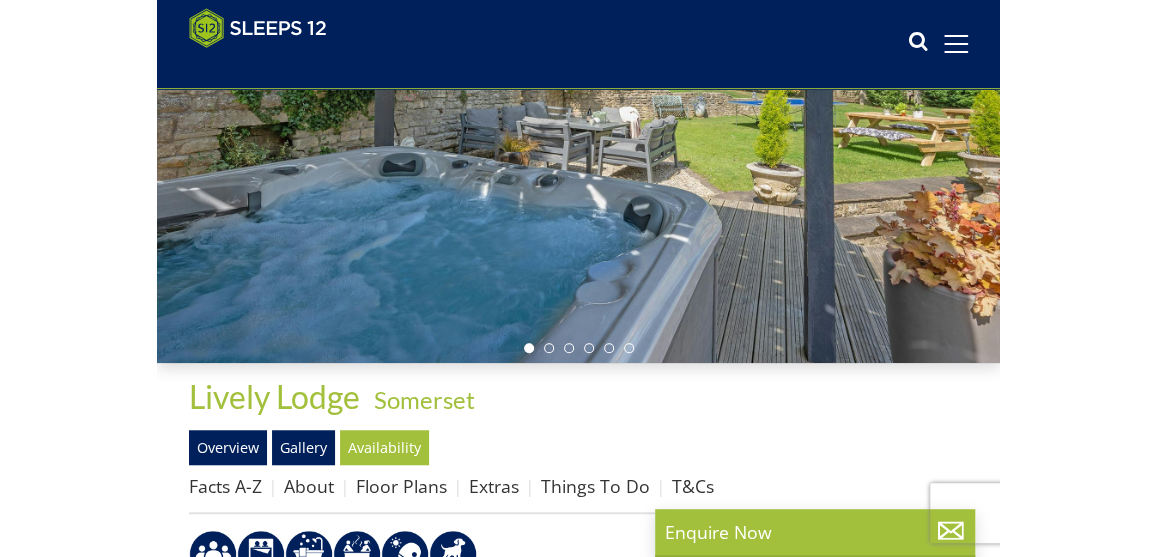 scroll, scrollTop: 259, scrollLeft: 0, axis: vertical 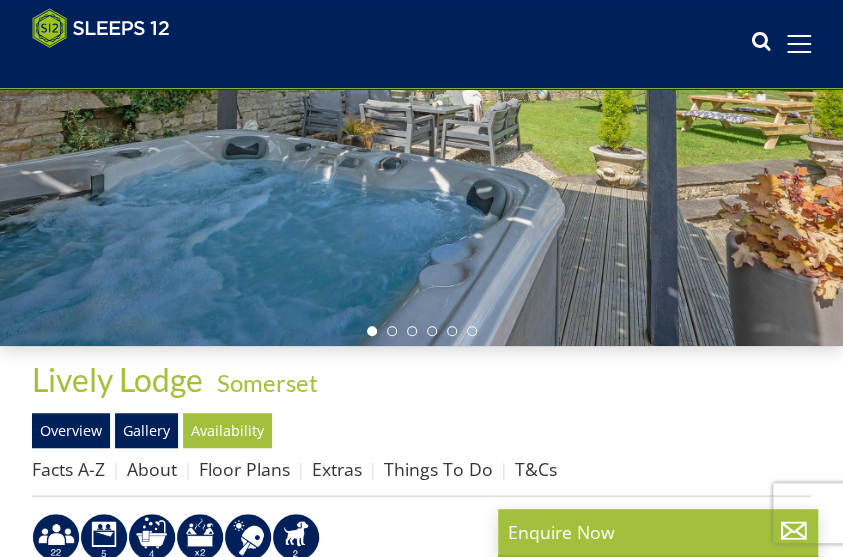 click at bounding box center [421, 110] 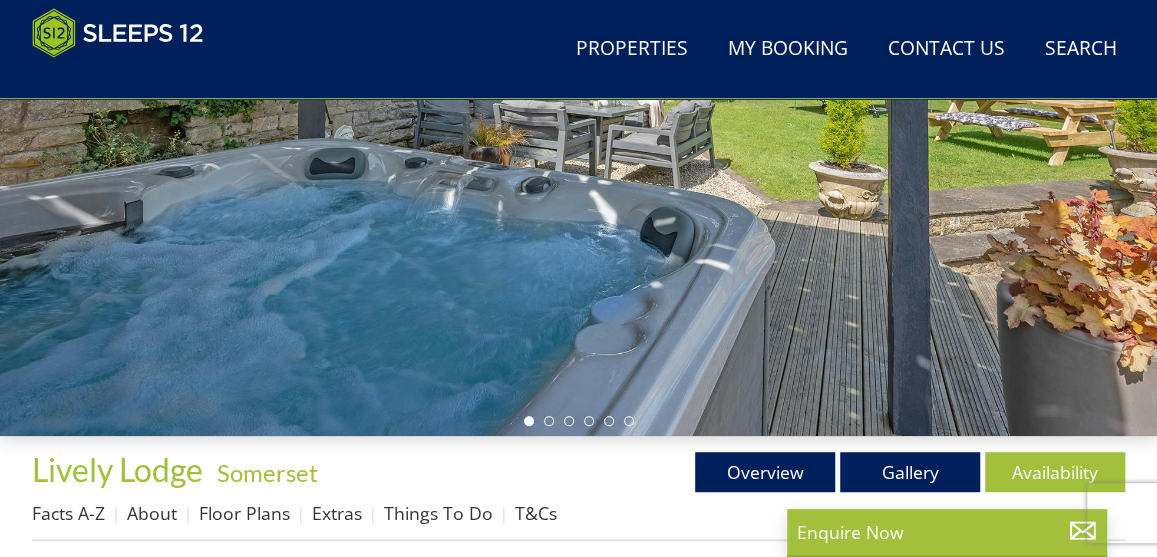 scroll, scrollTop: 526, scrollLeft: 0, axis: vertical 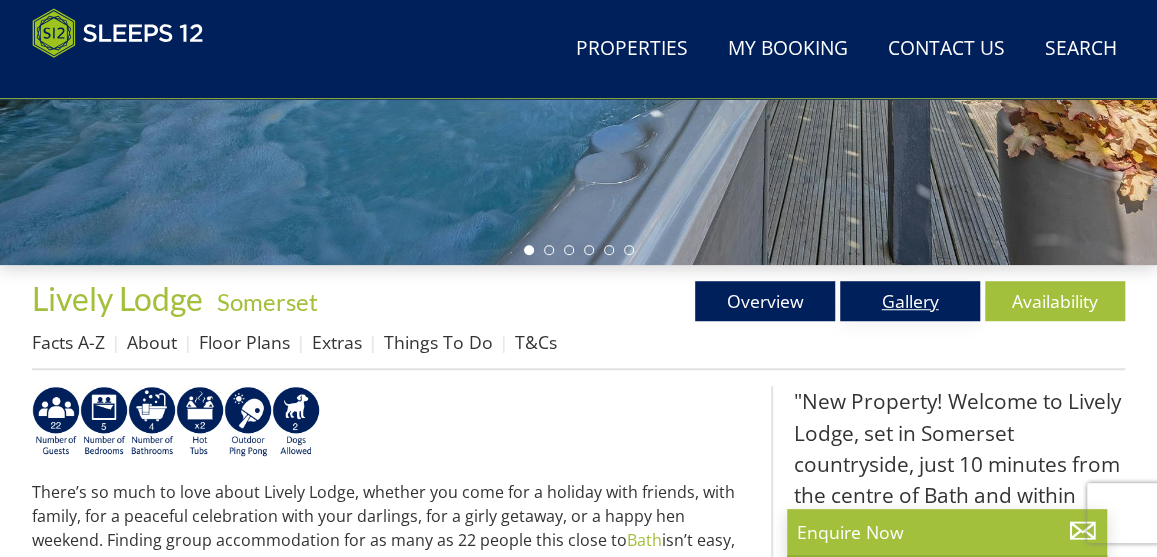 click on "Gallery" at bounding box center (910, 301) 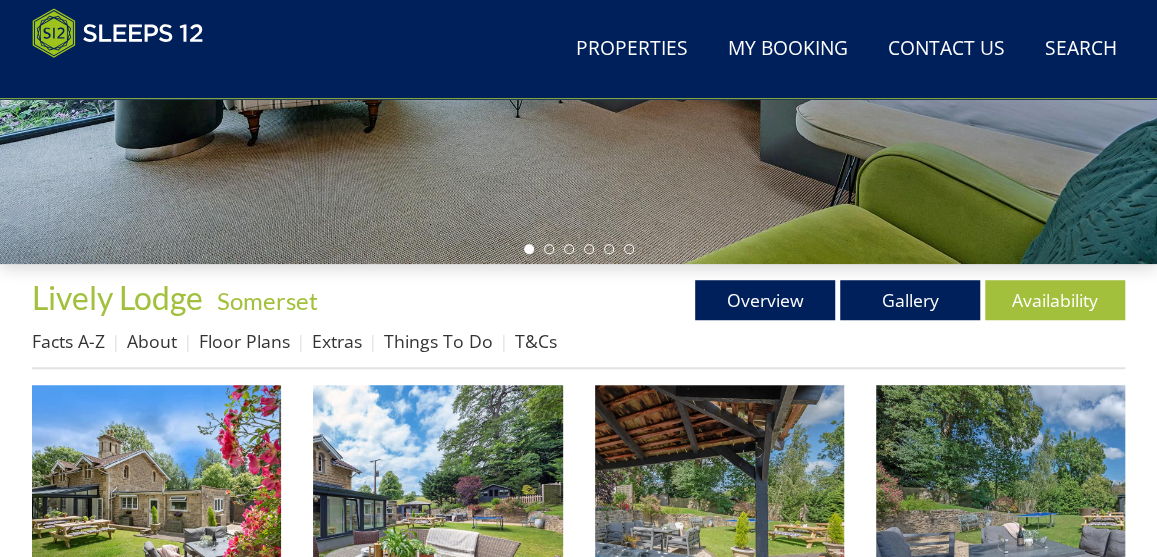 scroll, scrollTop: 533, scrollLeft: 0, axis: vertical 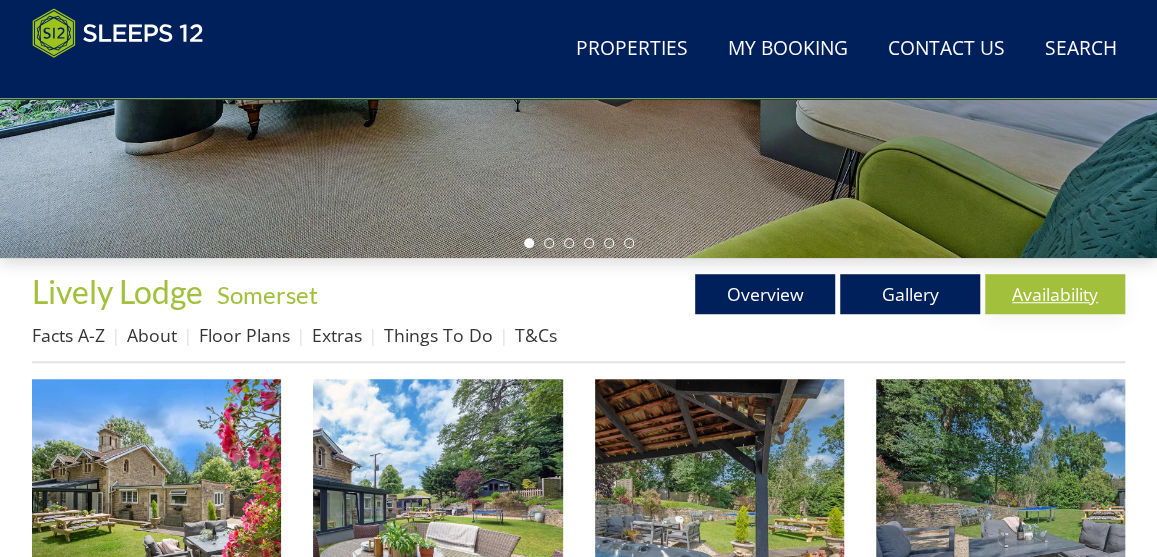 click on "Availability" at bounding box center [1055, 294] 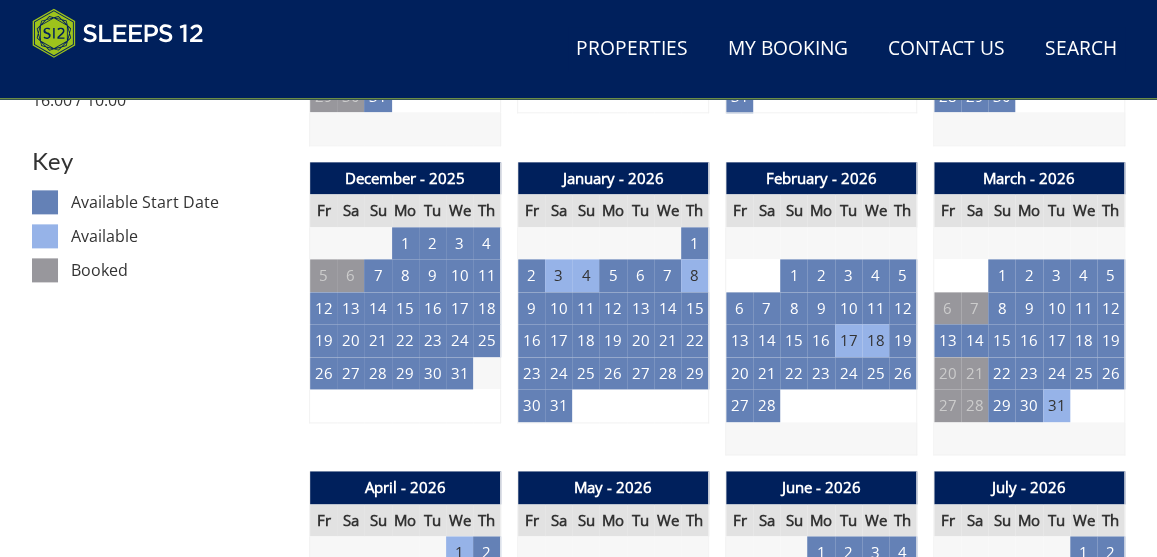 scroll, scrollTop: 1066, scrollLeft: 0, axis: vertical 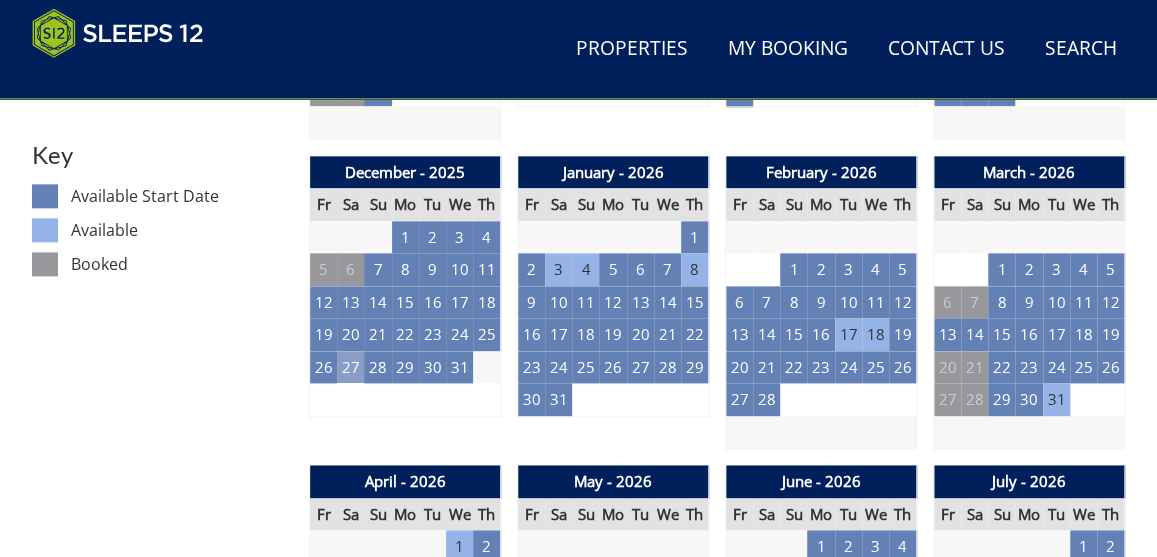 click on "27" at bounding box center (350, 367) 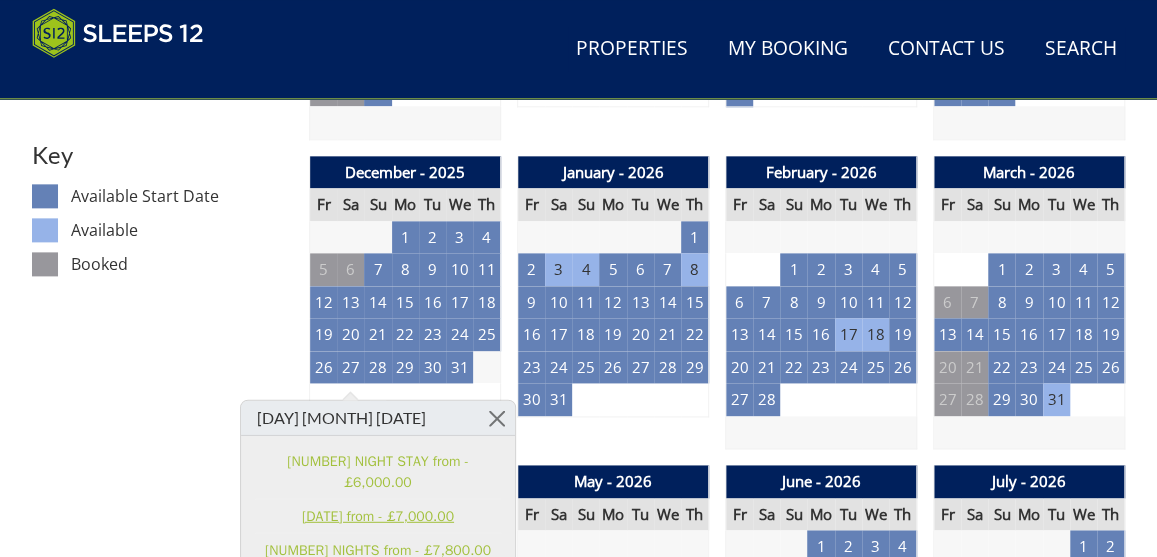 click on "3 NIGHT STAY from  - £7,000.00" at bounding box center [378, 515] 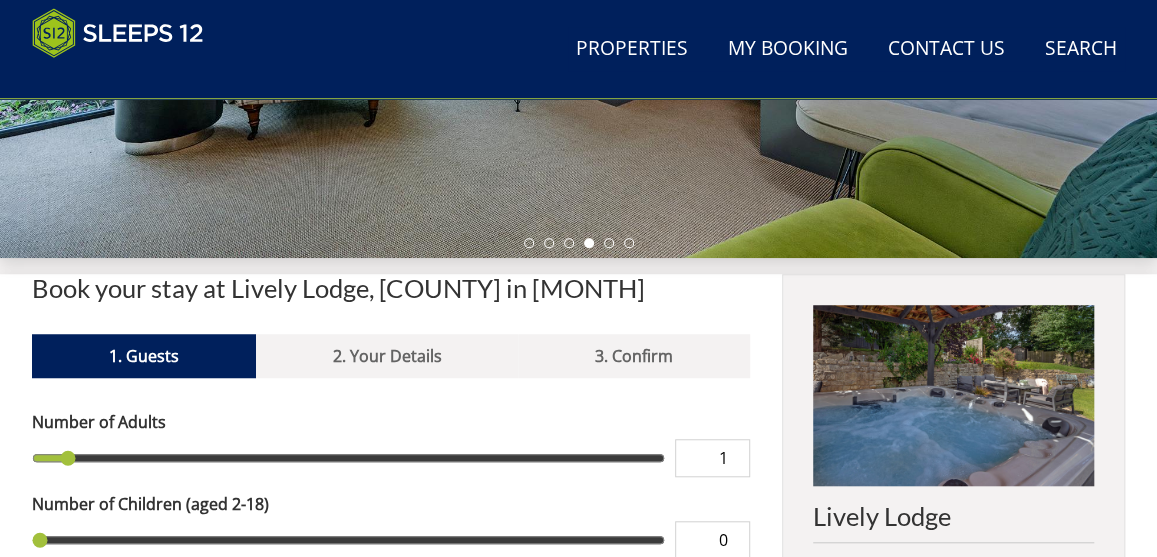 scroll, scrollTop: 266, scrollLeft: 0, axis: vertical 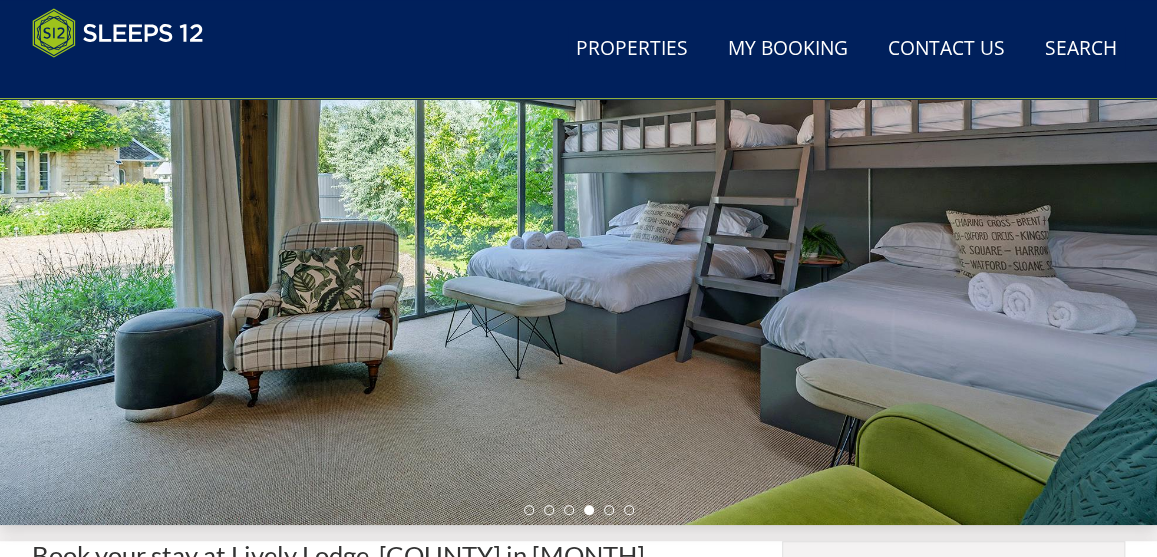 click at bounding box center [578, 201] 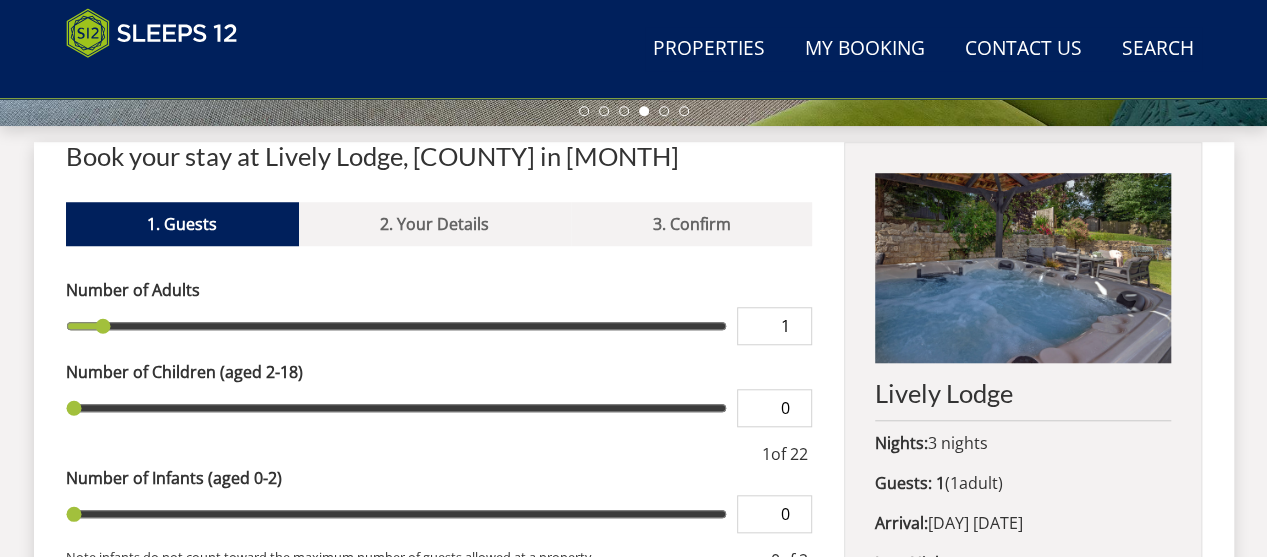 scroll, scrollTop: 718, scrollLeft: 0, axis: vertical 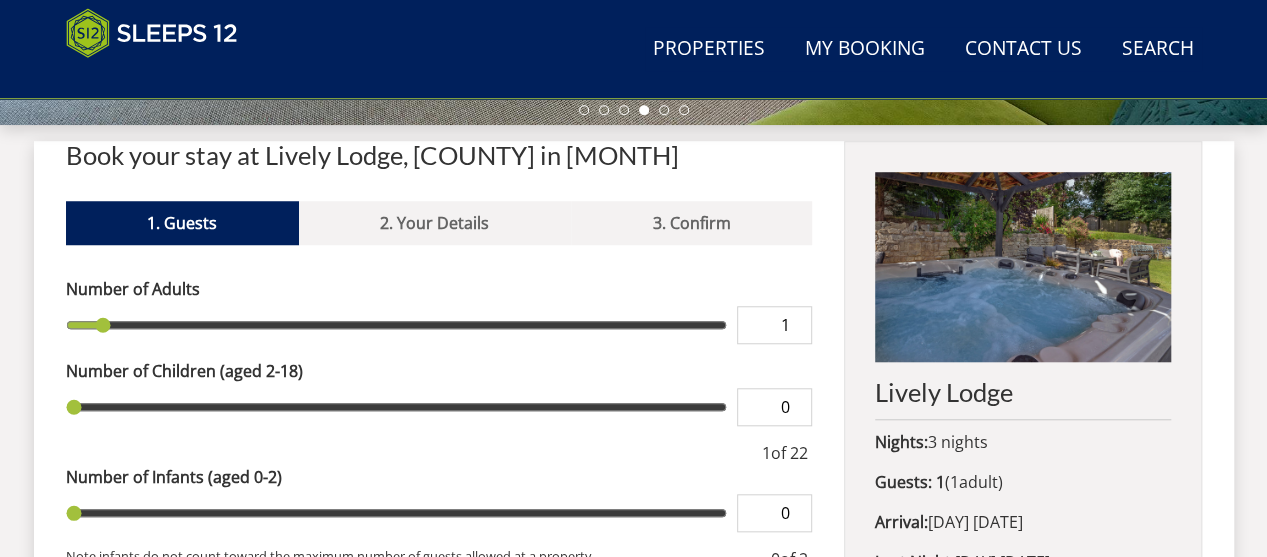 type on "2" 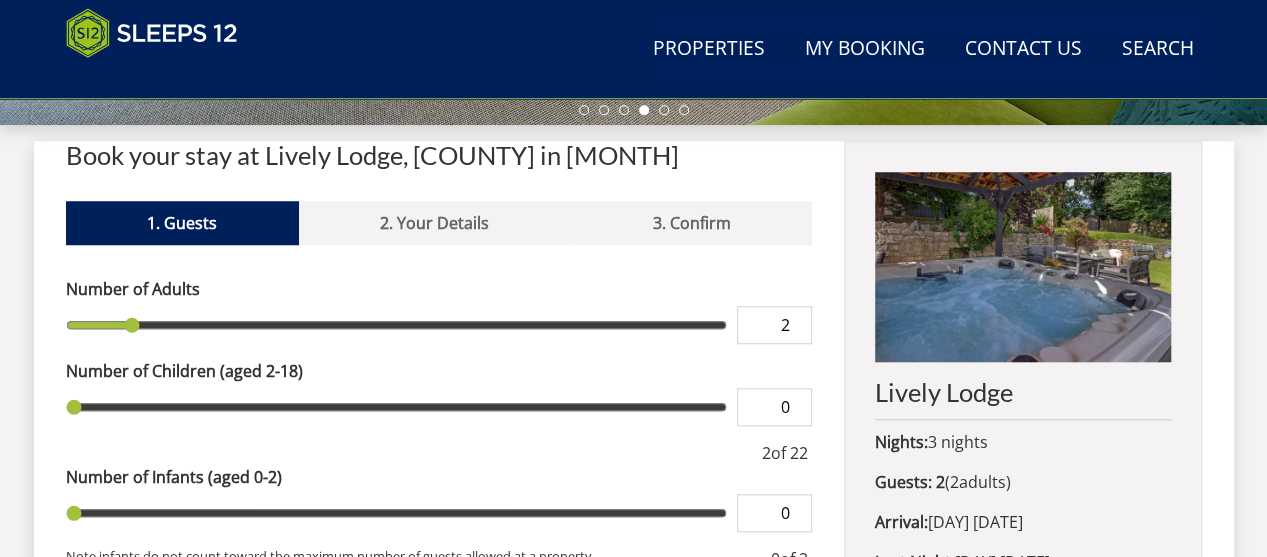 type on "3" 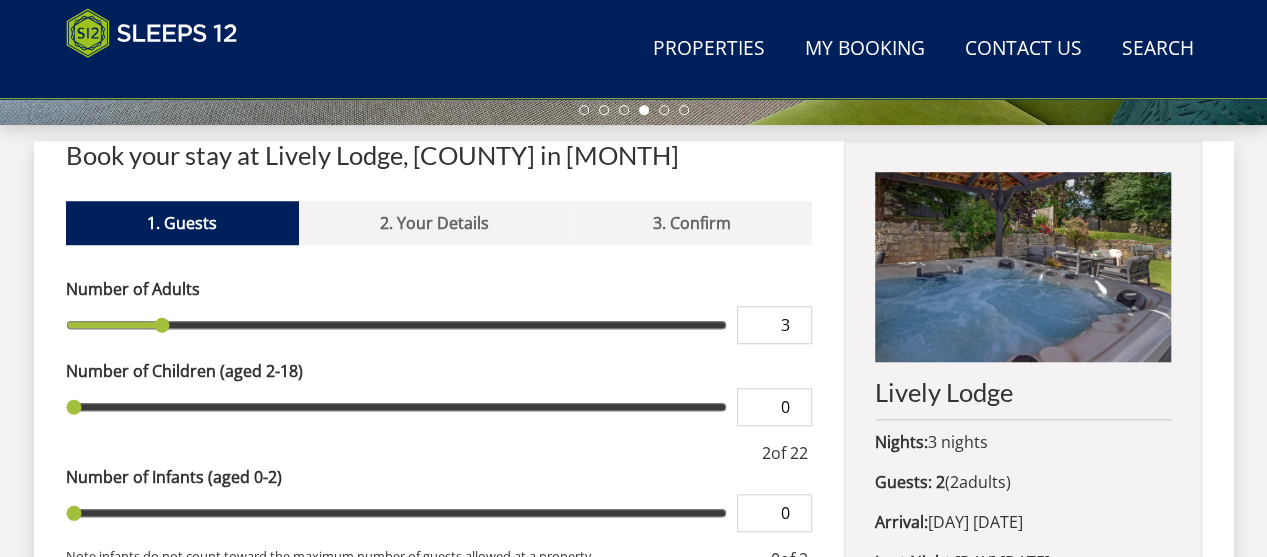type on "4" 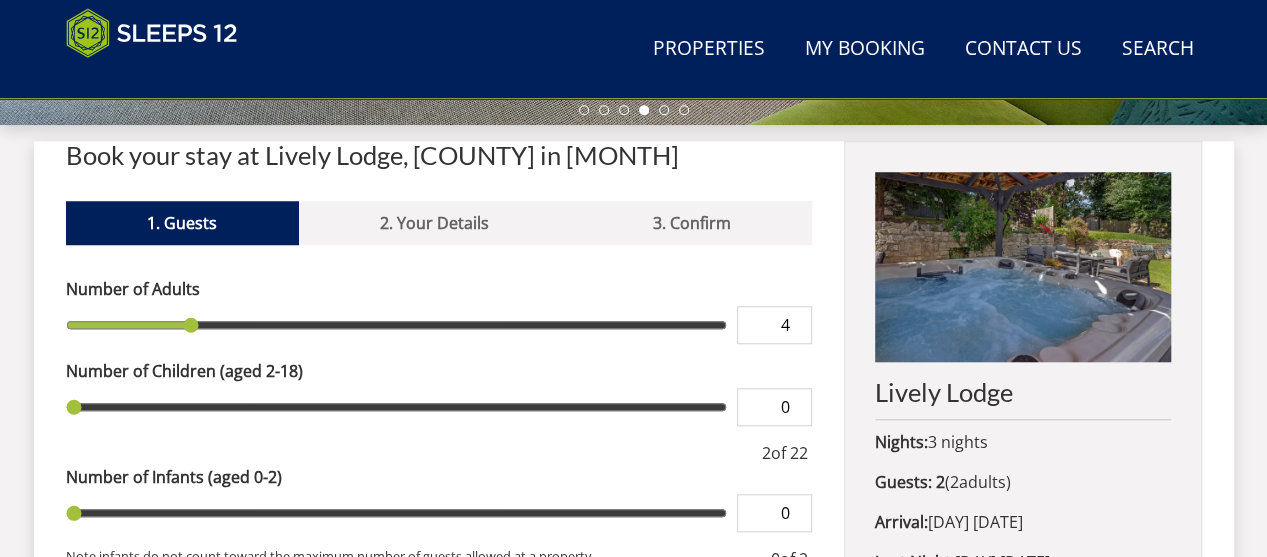 type on "5" 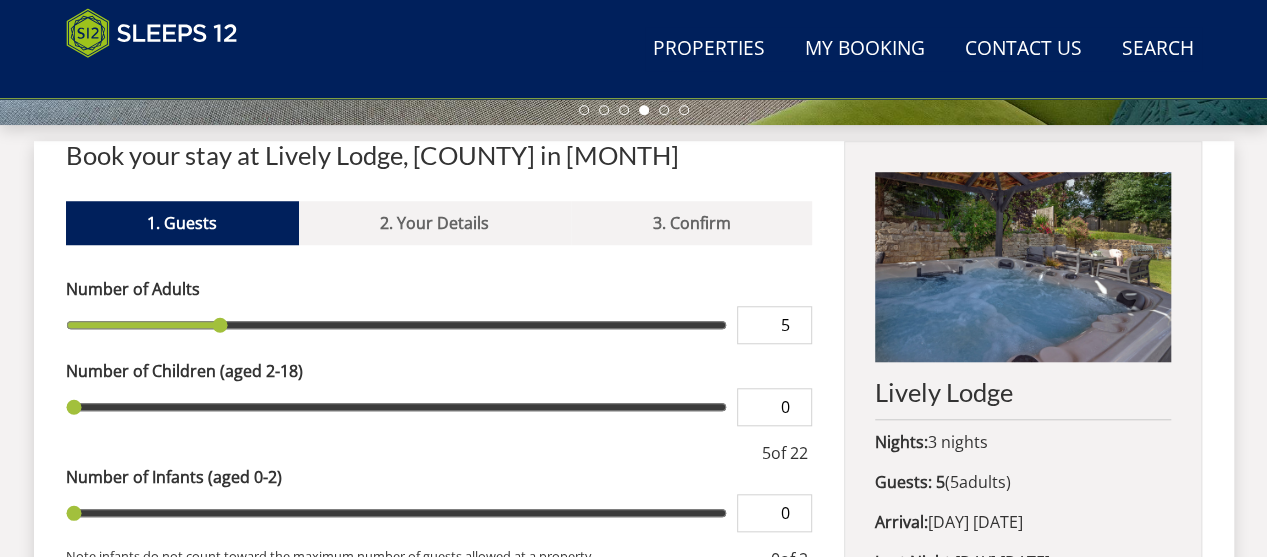 type on "6" 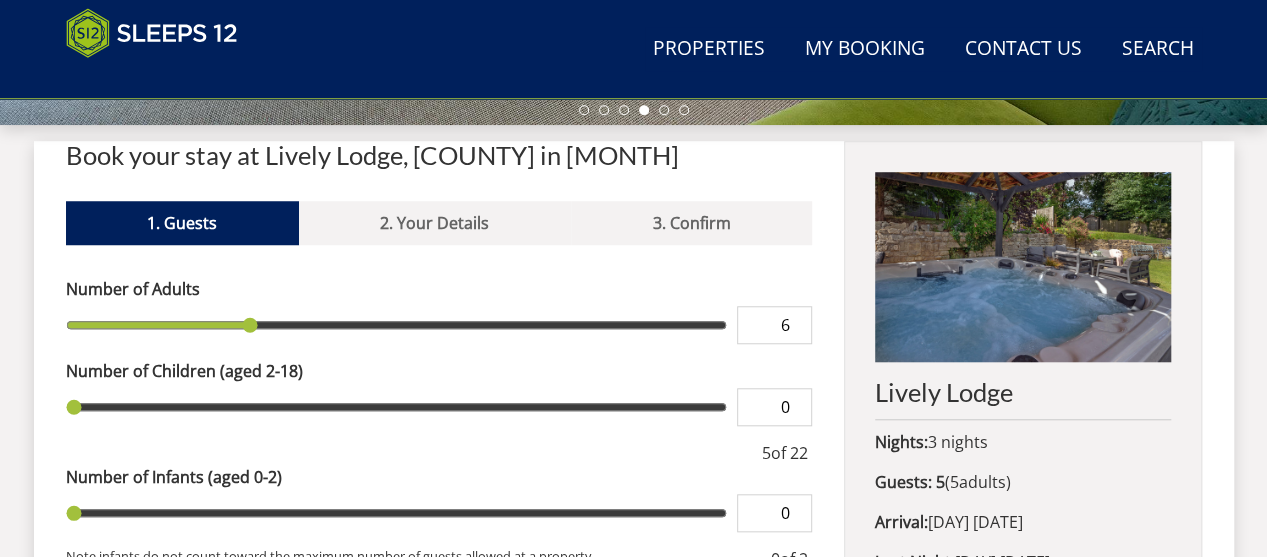 type on "7" 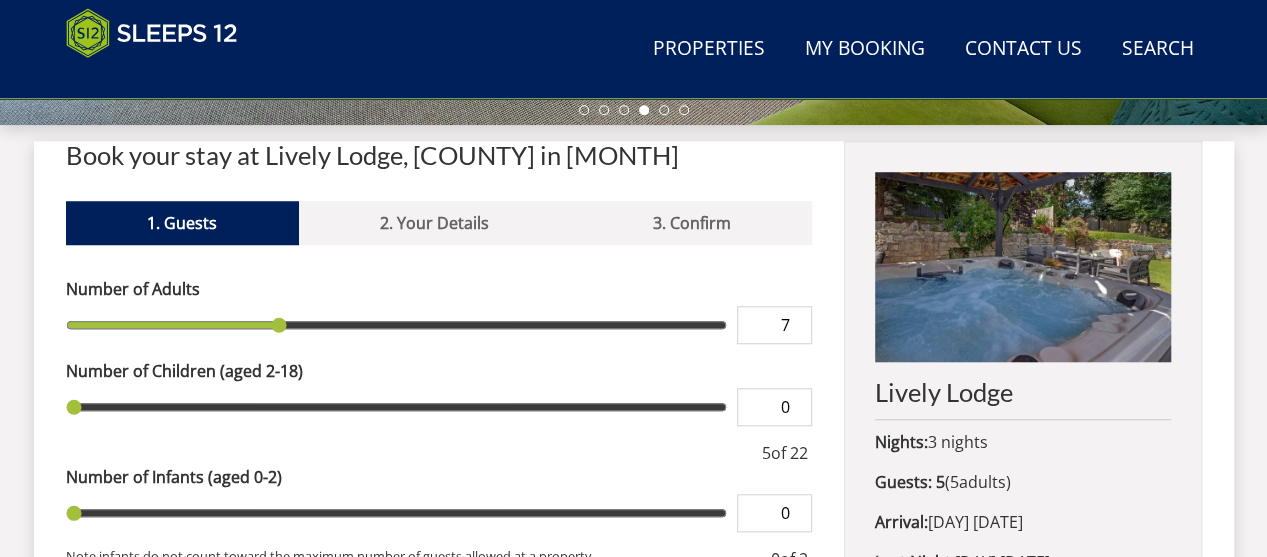 type on "8" 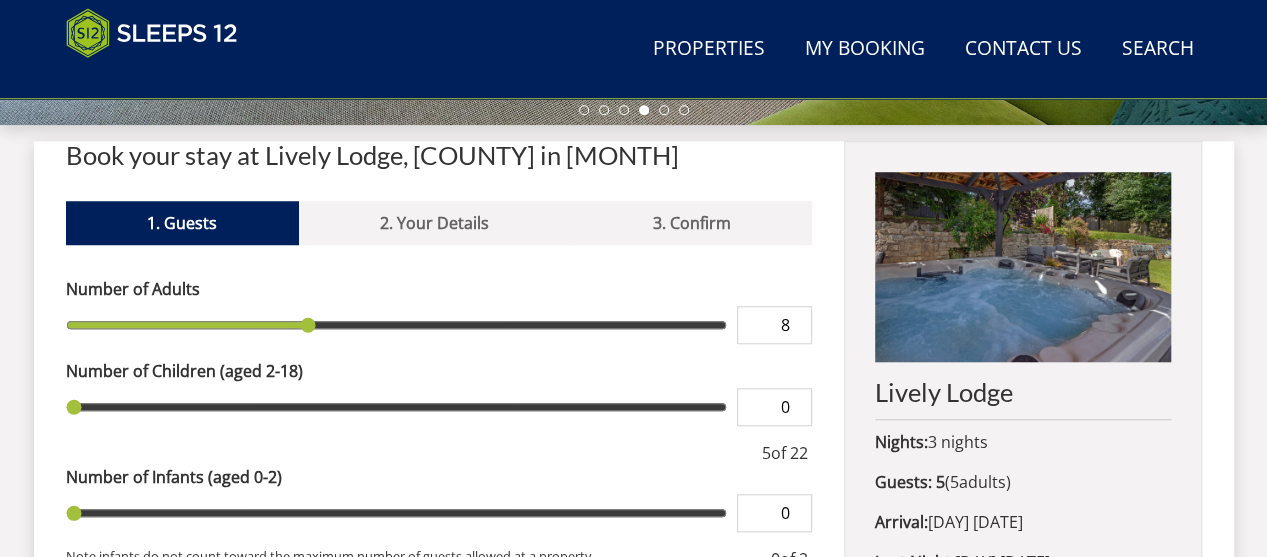 type on "9" 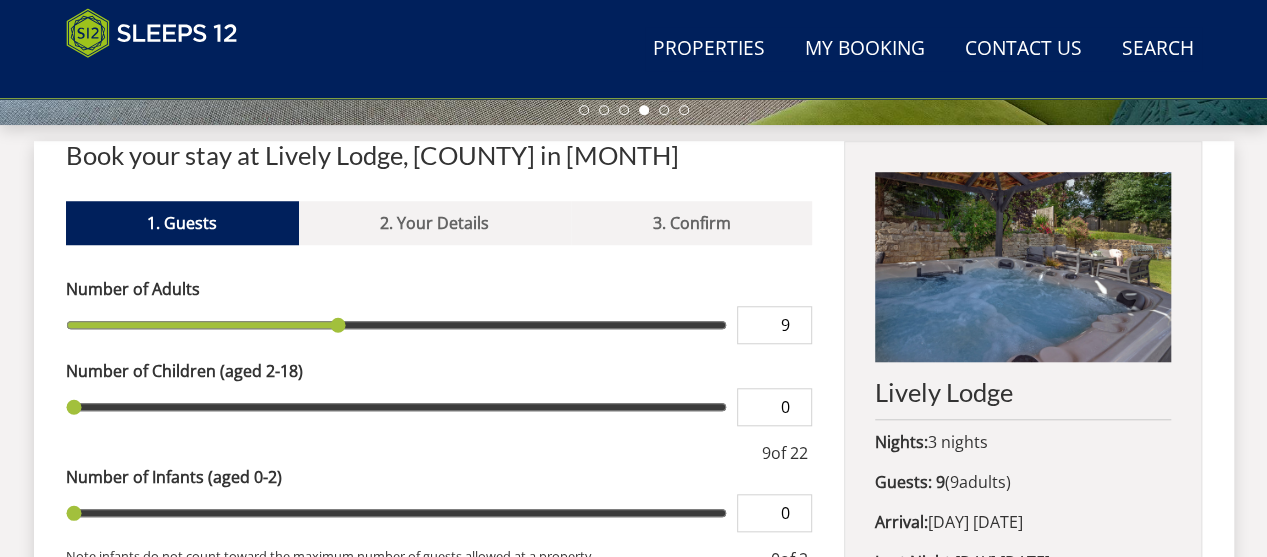 type on "10" 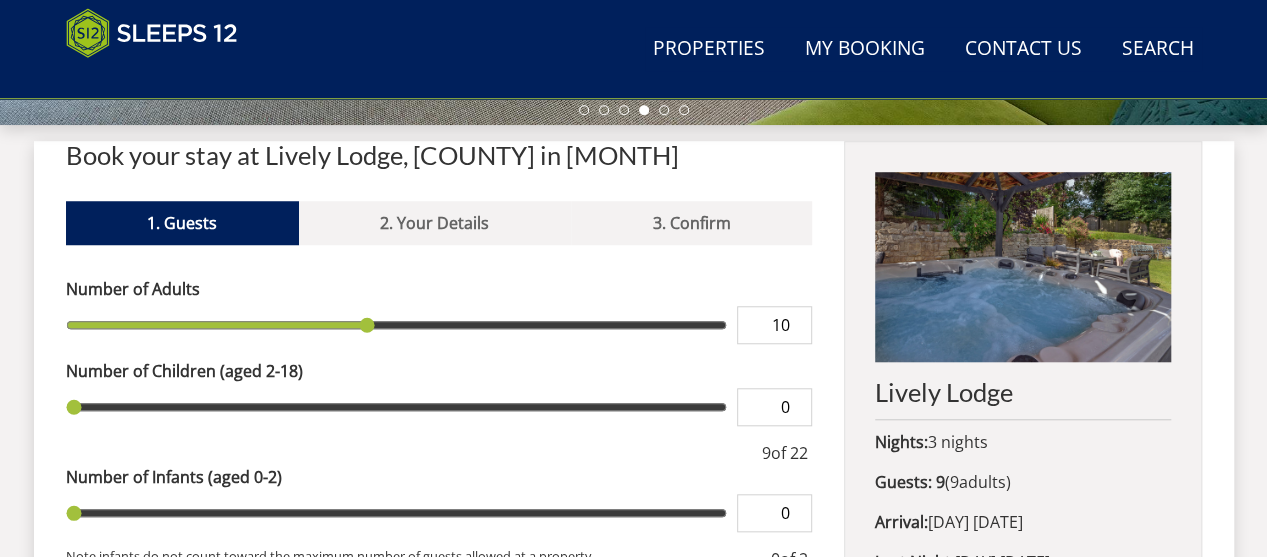 type on "11" 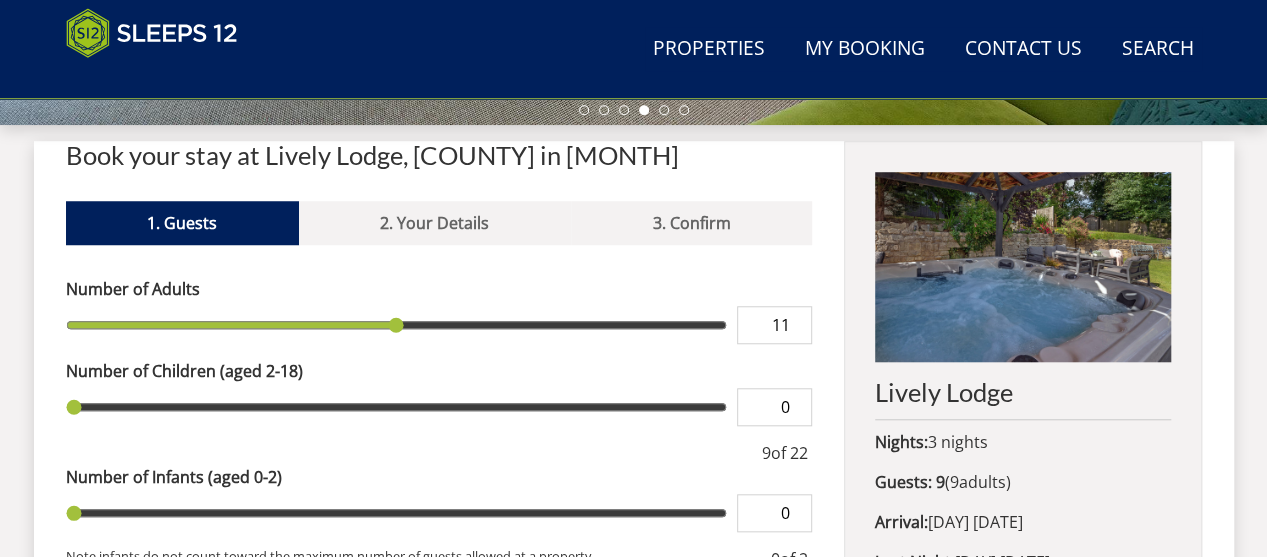type on "12" 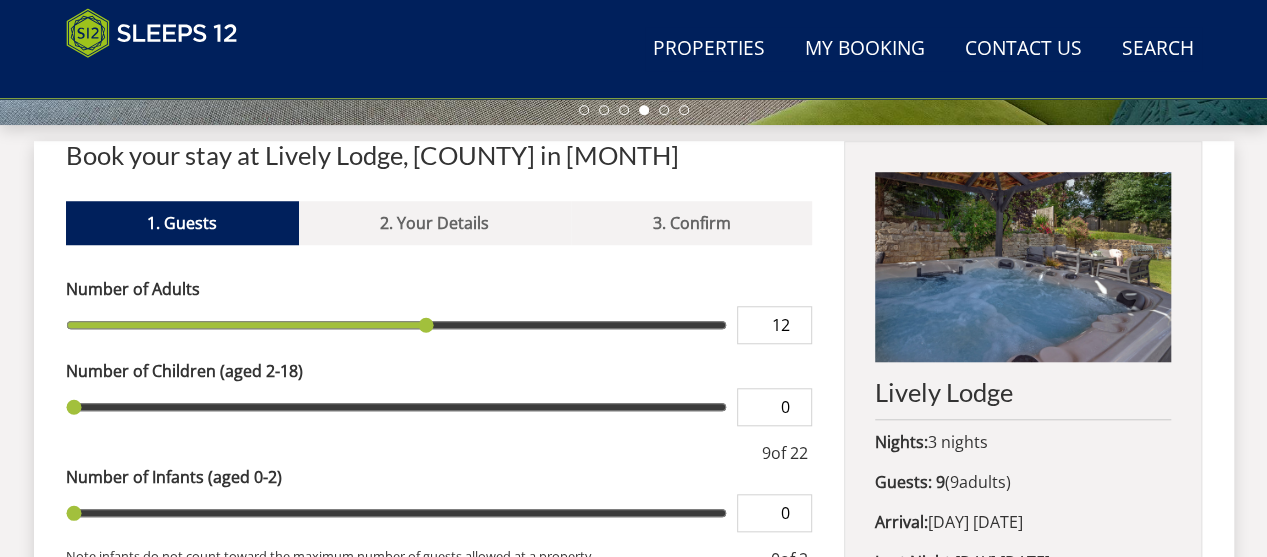type on "13" 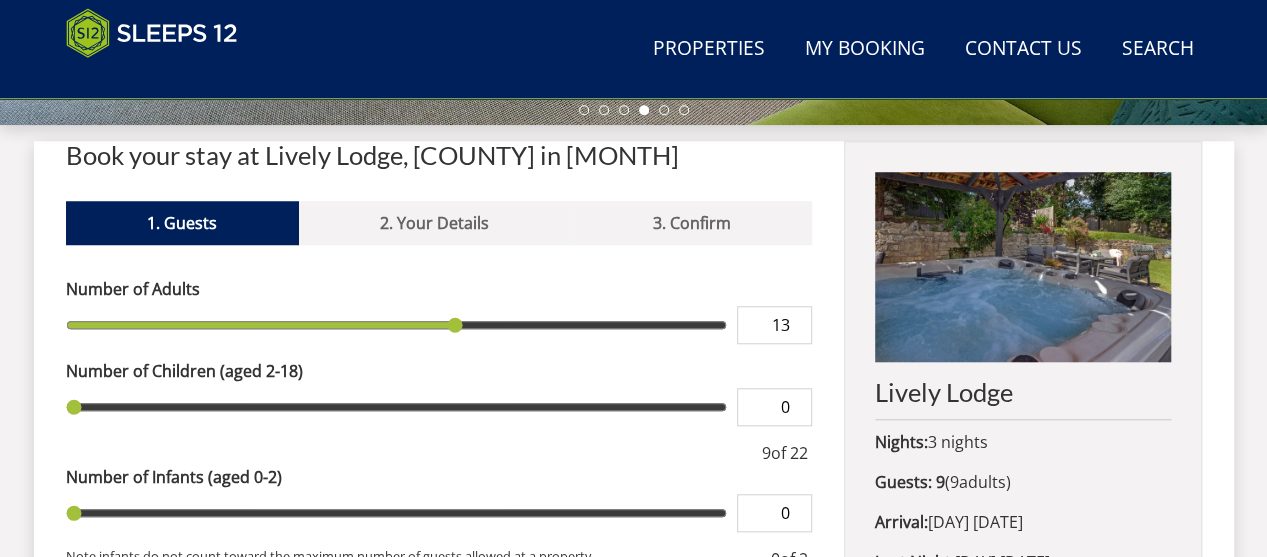type on "14" 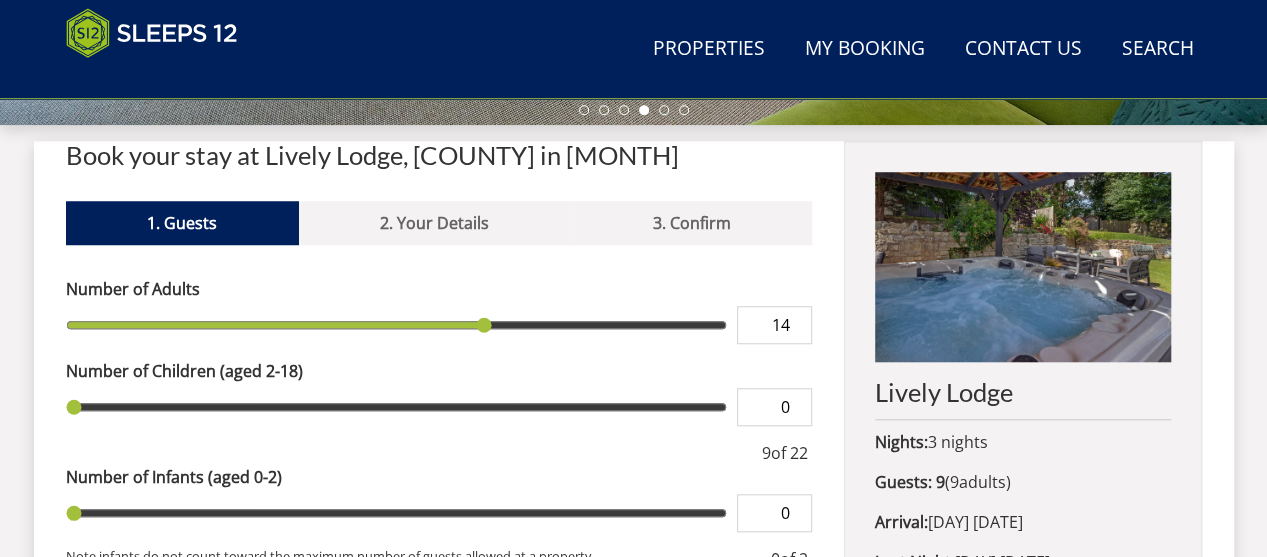 type on "15" 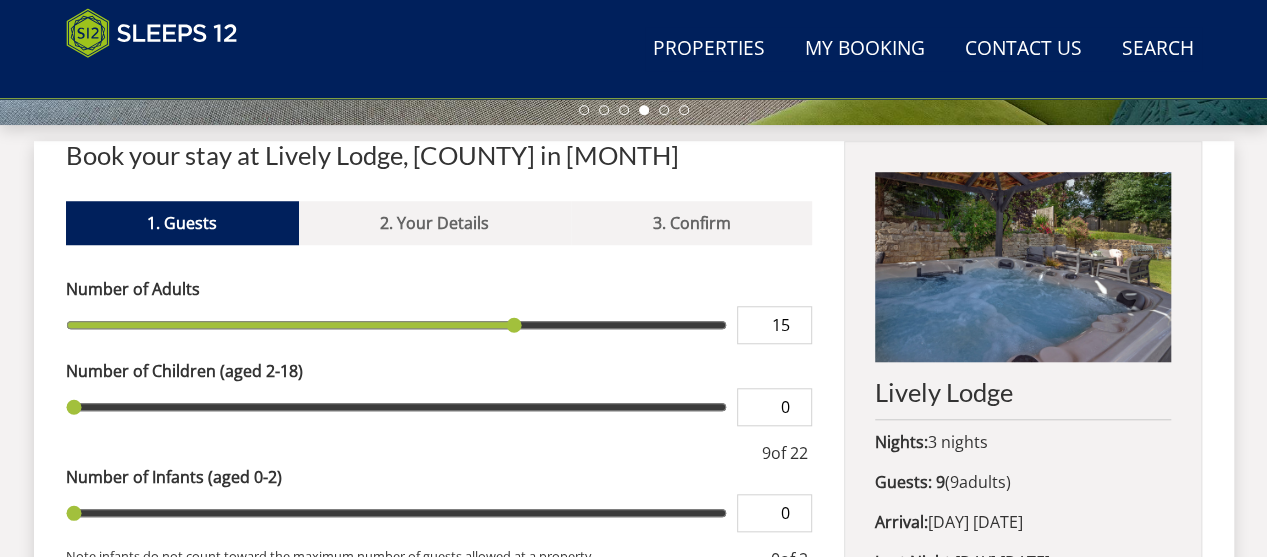 type on "16" 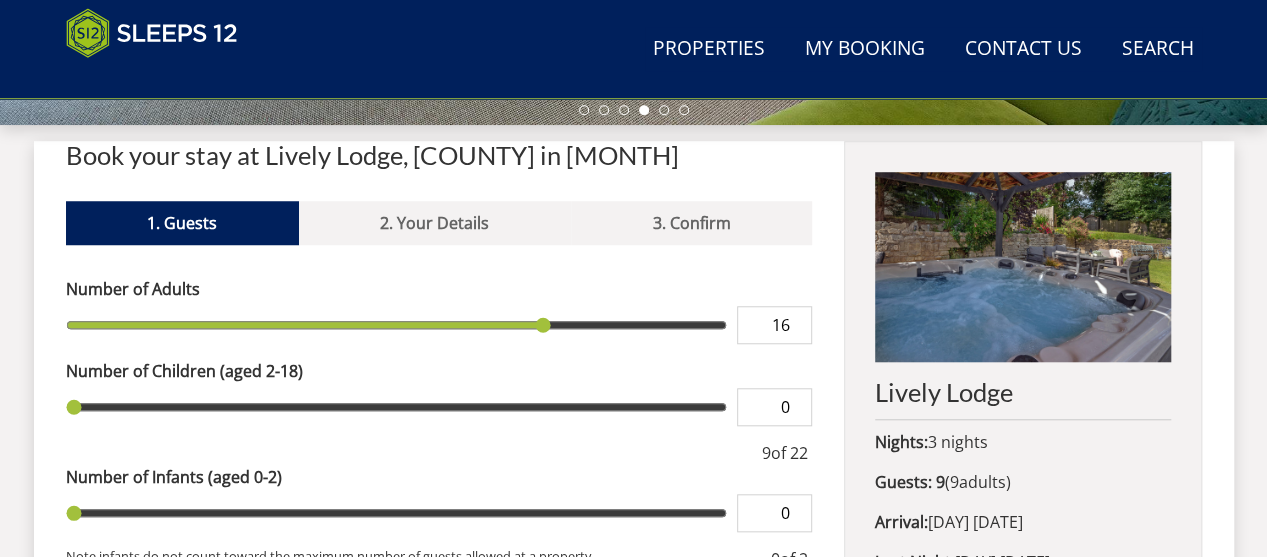 type on "17" 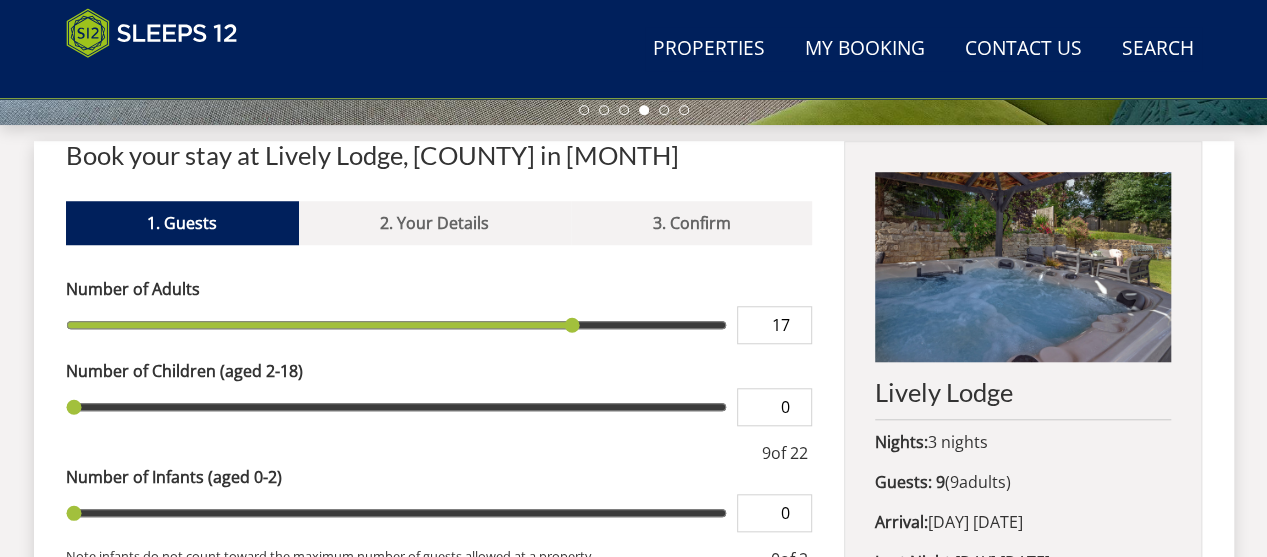 type on "18" 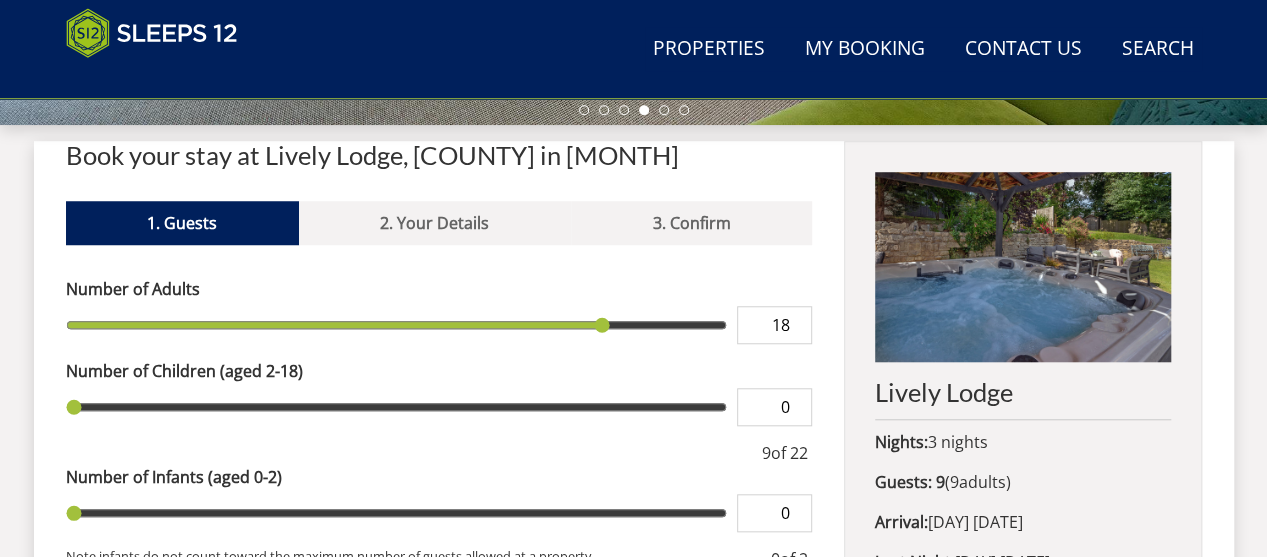 type on "19" 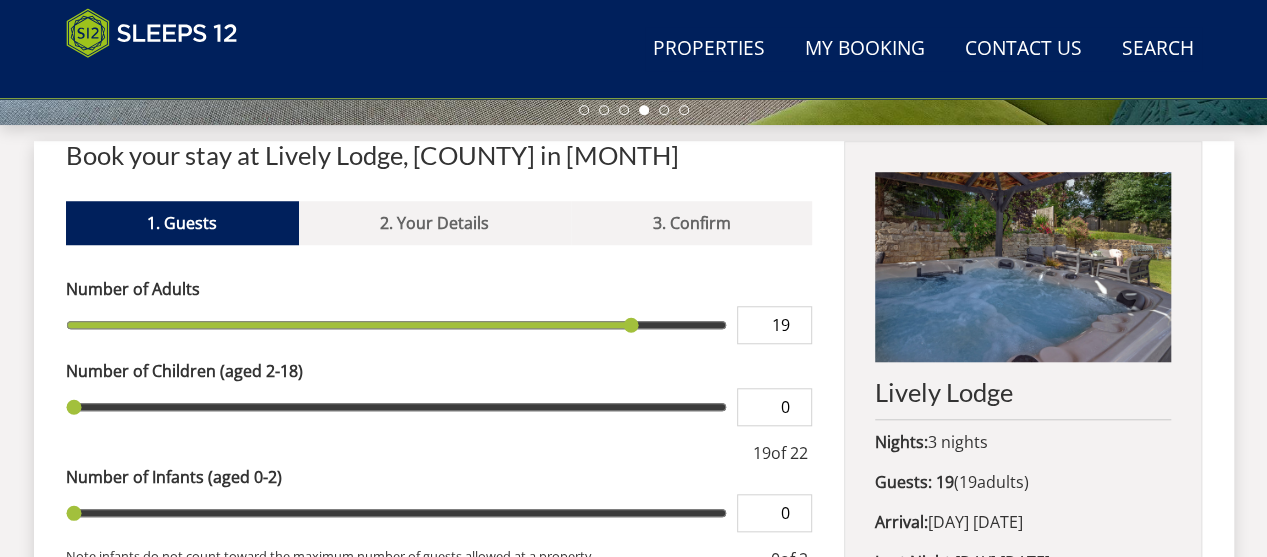 type on "20" 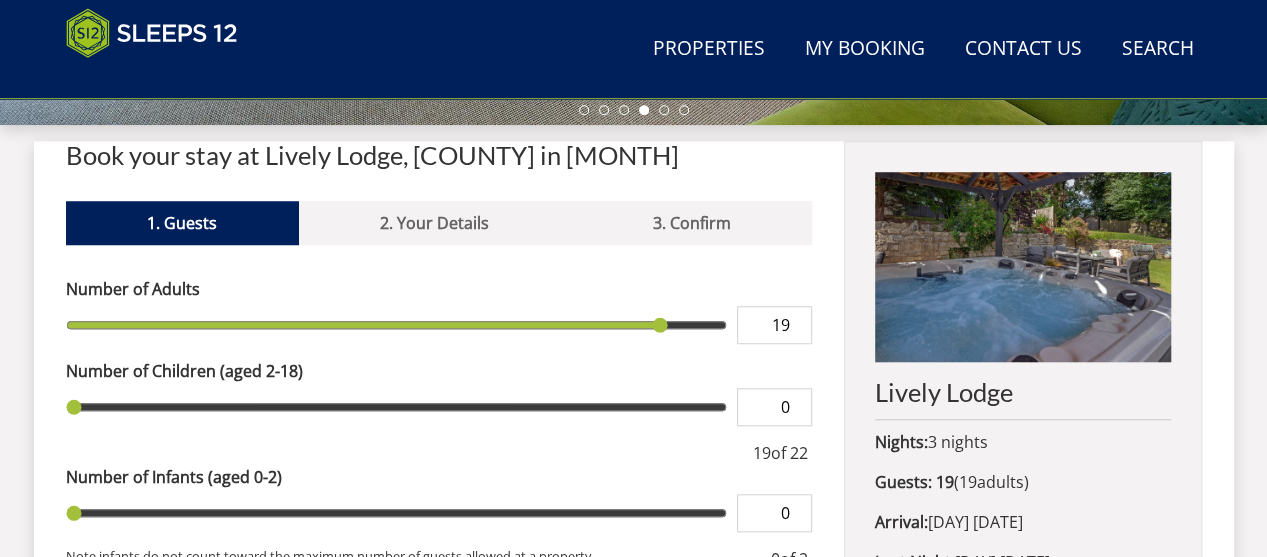 type on "20" 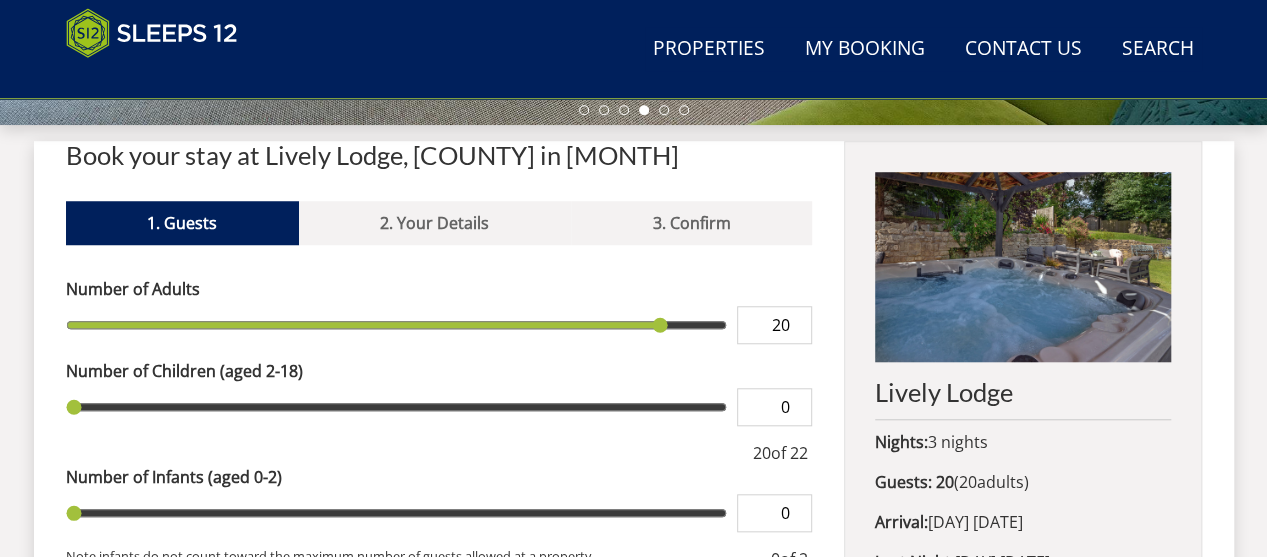 type on "21" 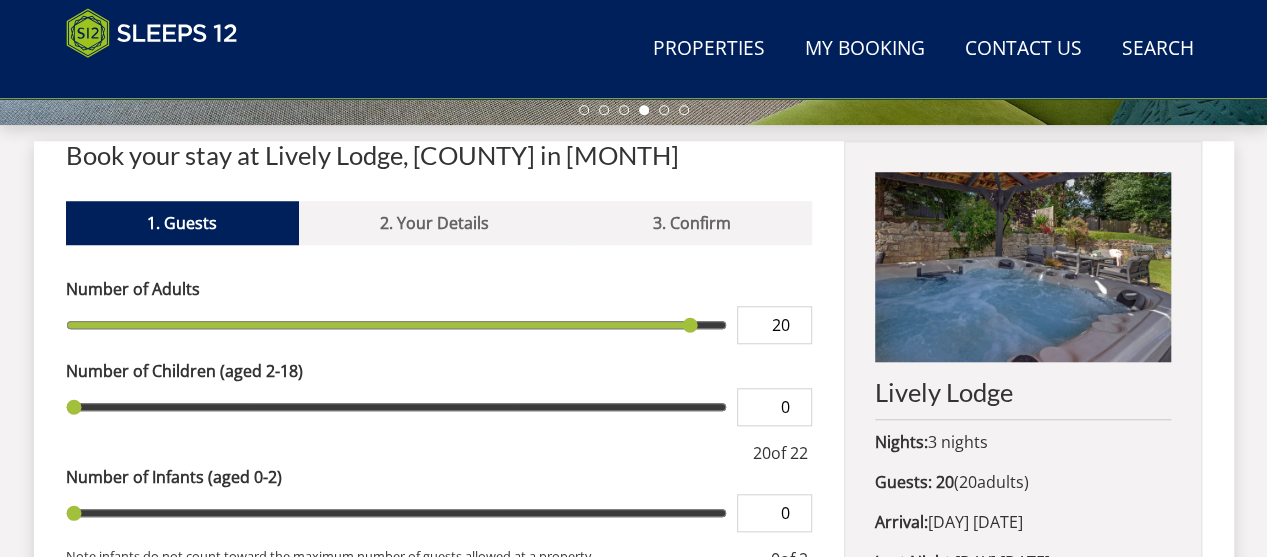 type on "21" 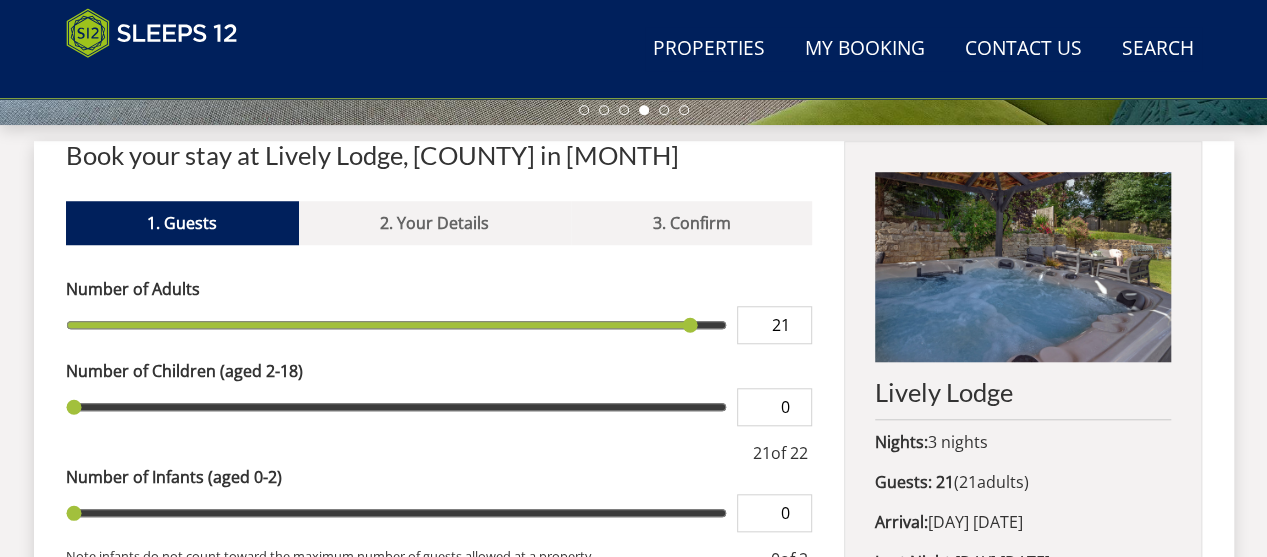 drag, startPoint x: 101, startPoint y: 323, endPoint x: 691, endPoint y: 327, distance: 590.01355 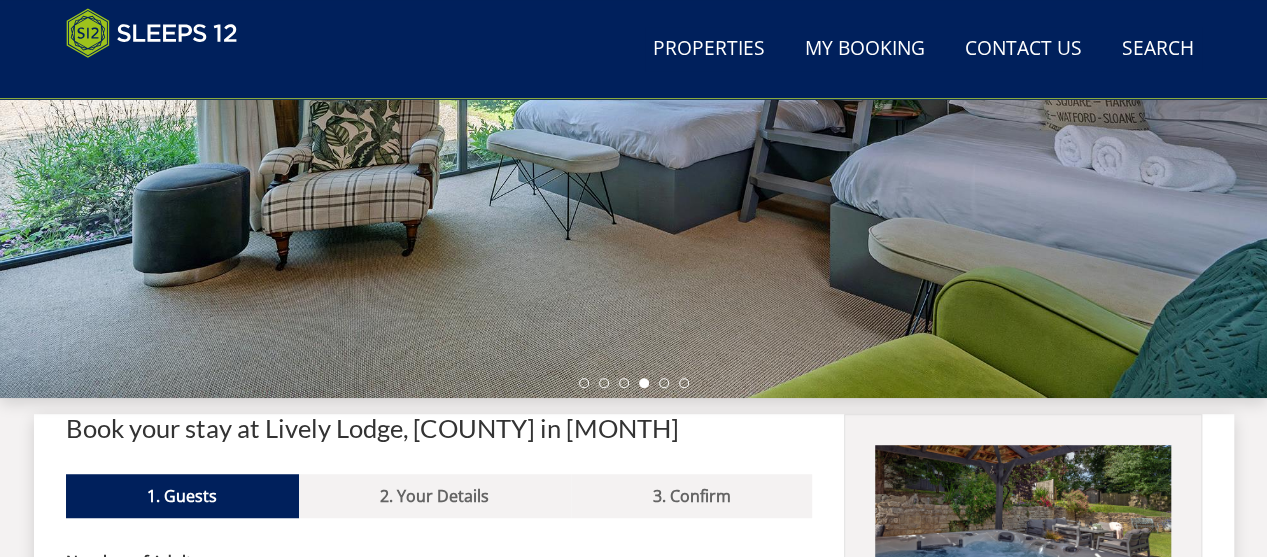 scroll, scrollTop: 451, scrollLeft: 0, axis: vertical 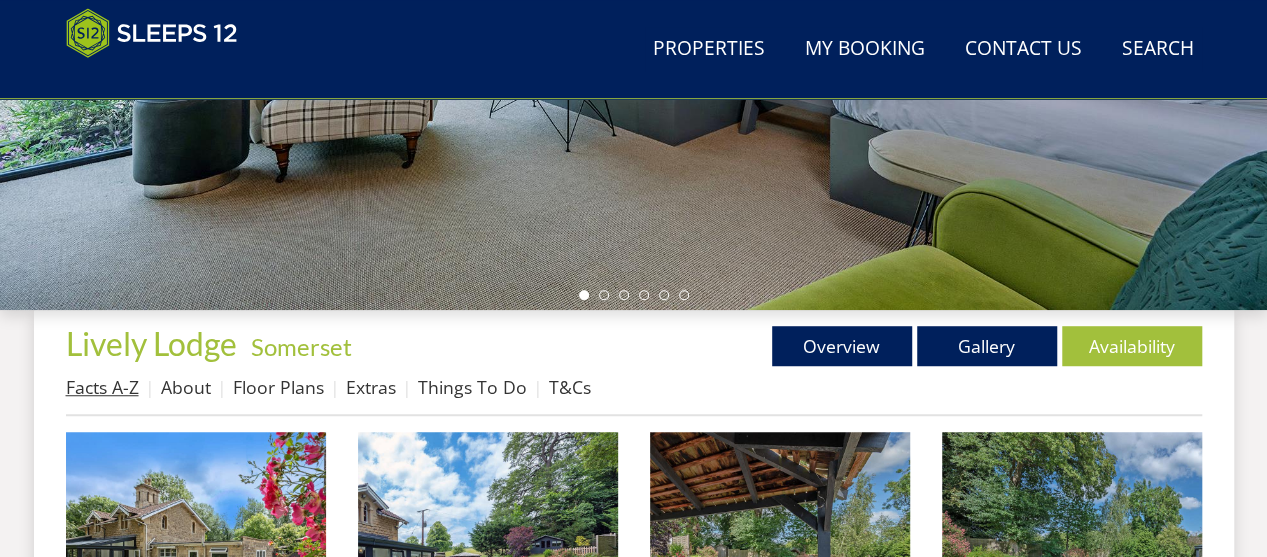 click on "Facts A-Z" at bounding box center [102, 387] 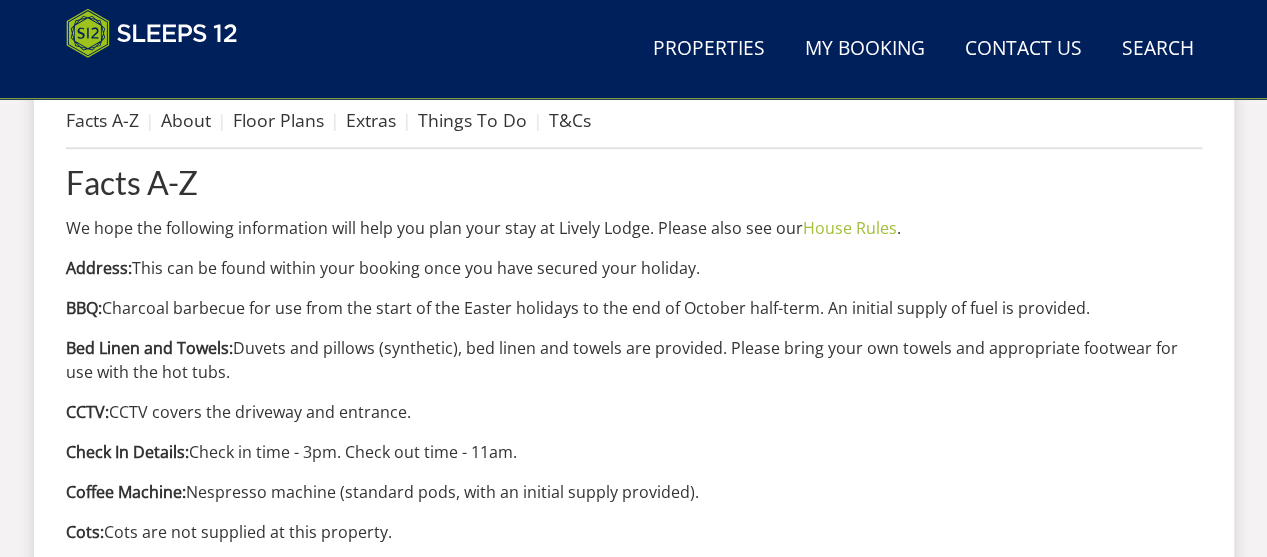 scroll, scrollTop: 533, scrollLeft: 0, axis: vertical 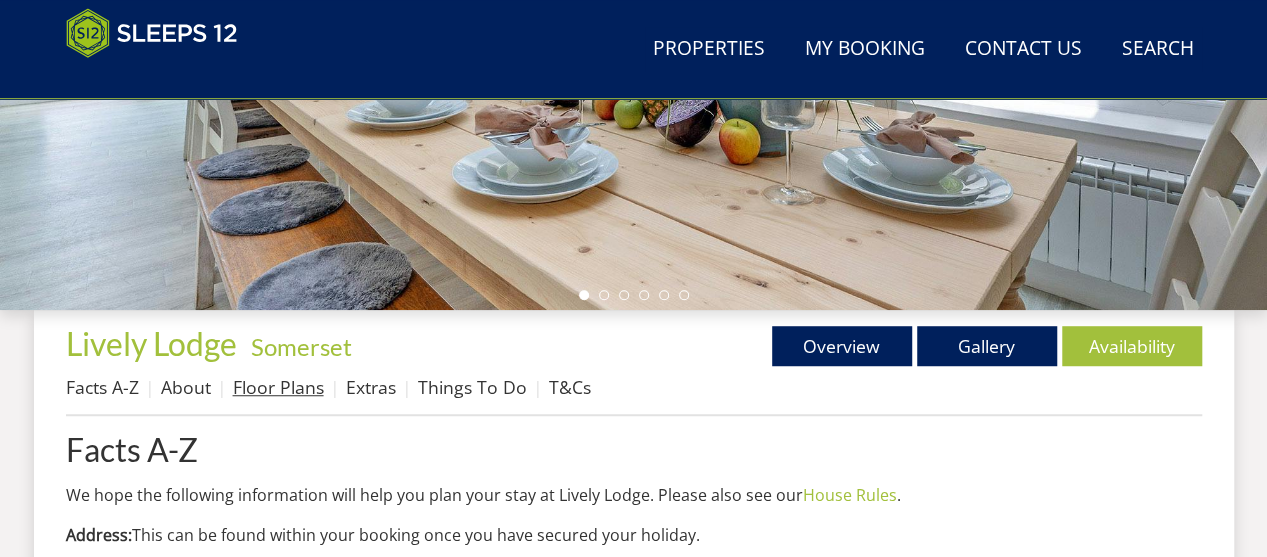 click on "Floor Plans" at bounding box center (278, 387) 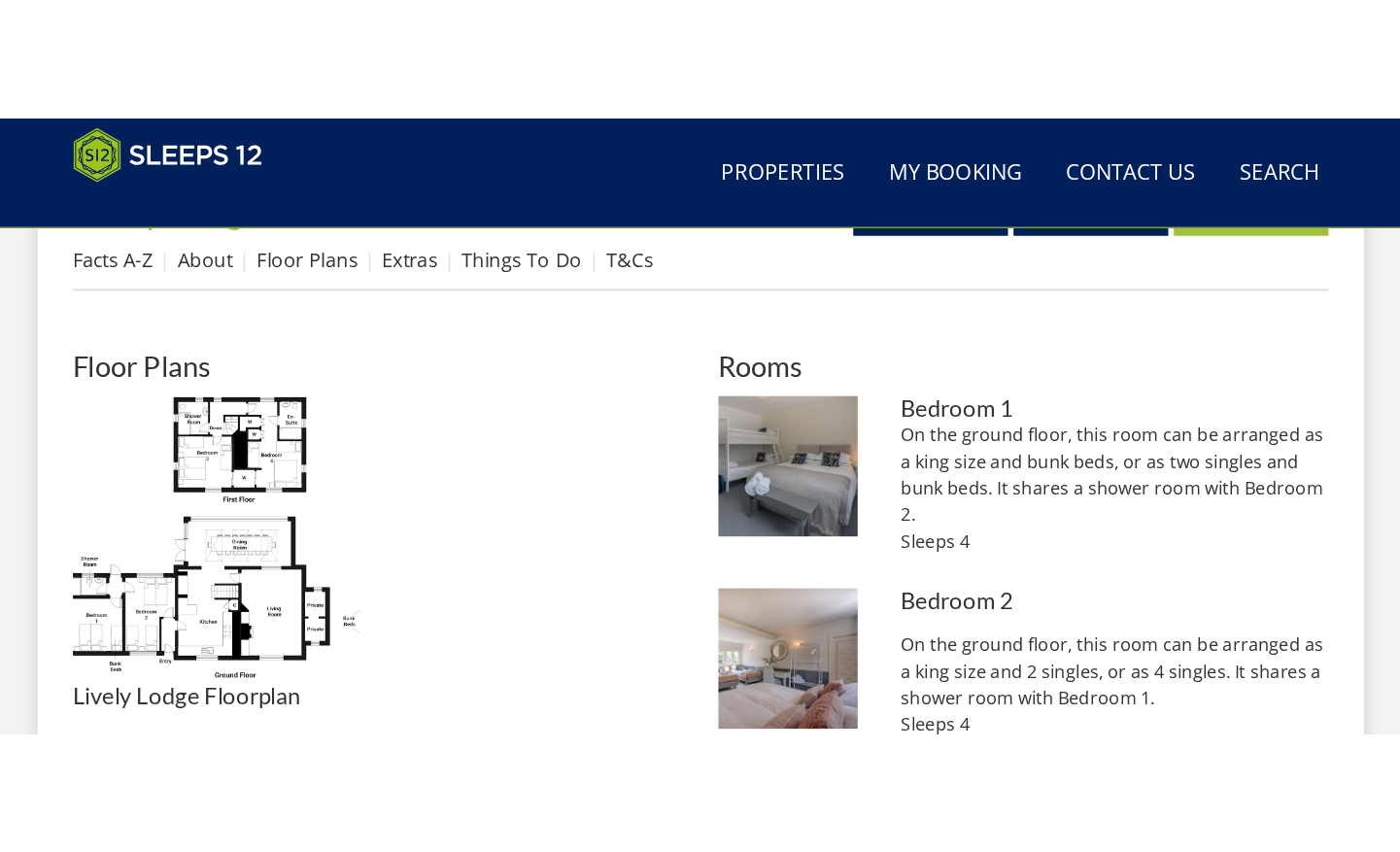 scroll, scrollTop: 777, scrollLeft: 0, axis: vertical 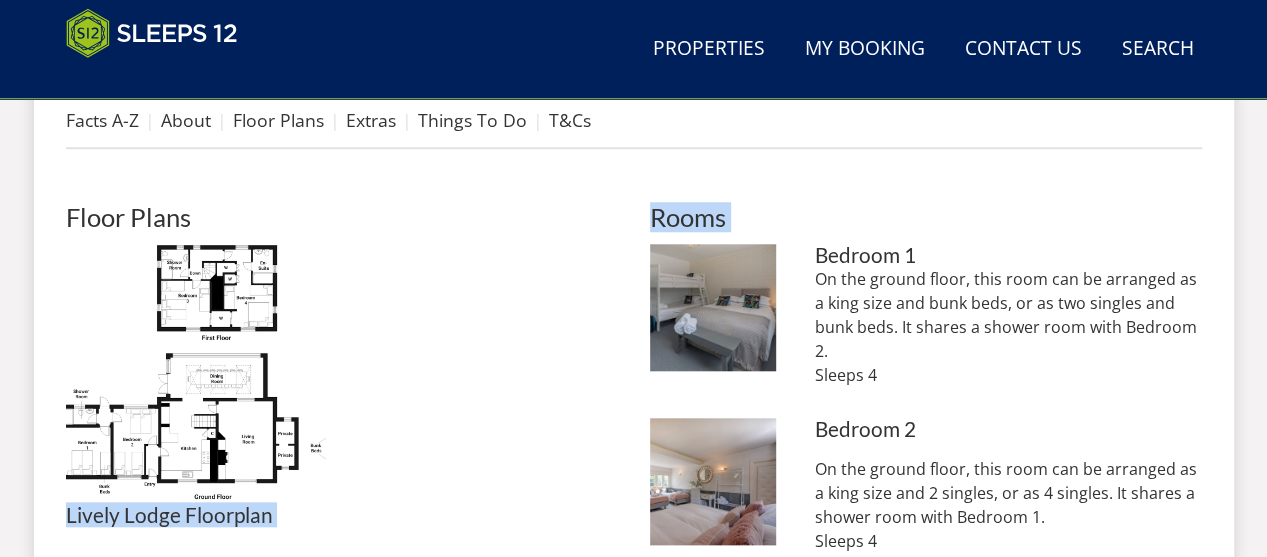 drag, startPoint x: 367, startPoint y: 391, endPoint x: 742, endPoint y: 391, distance: 375 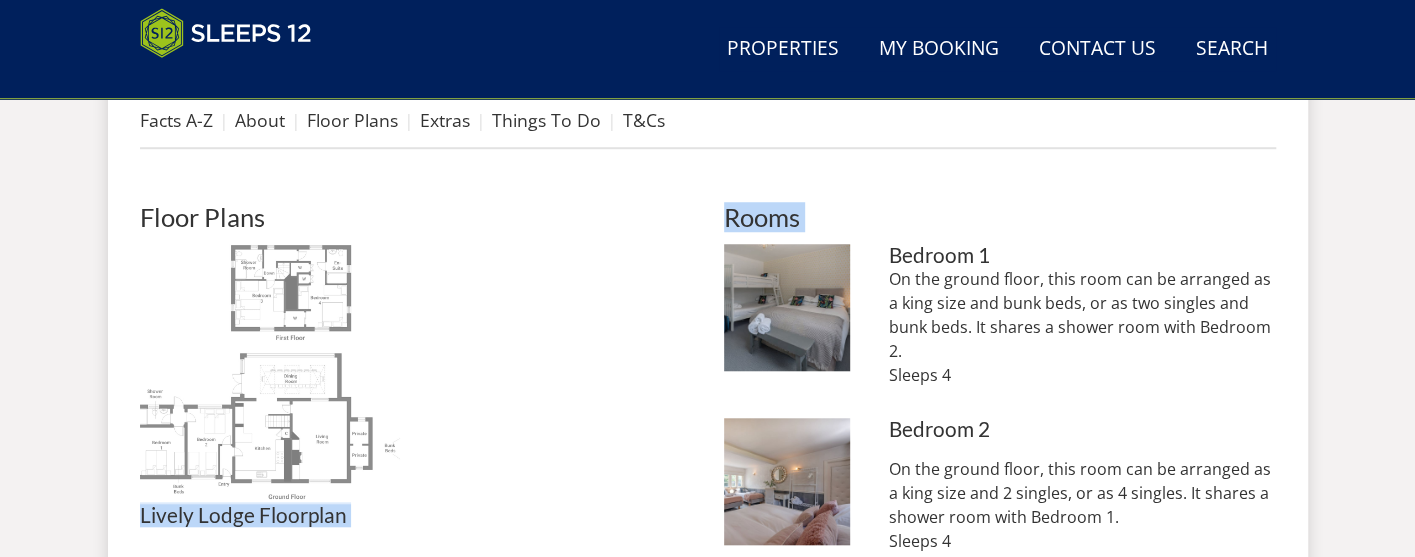 click at bounding box center [270, 374] 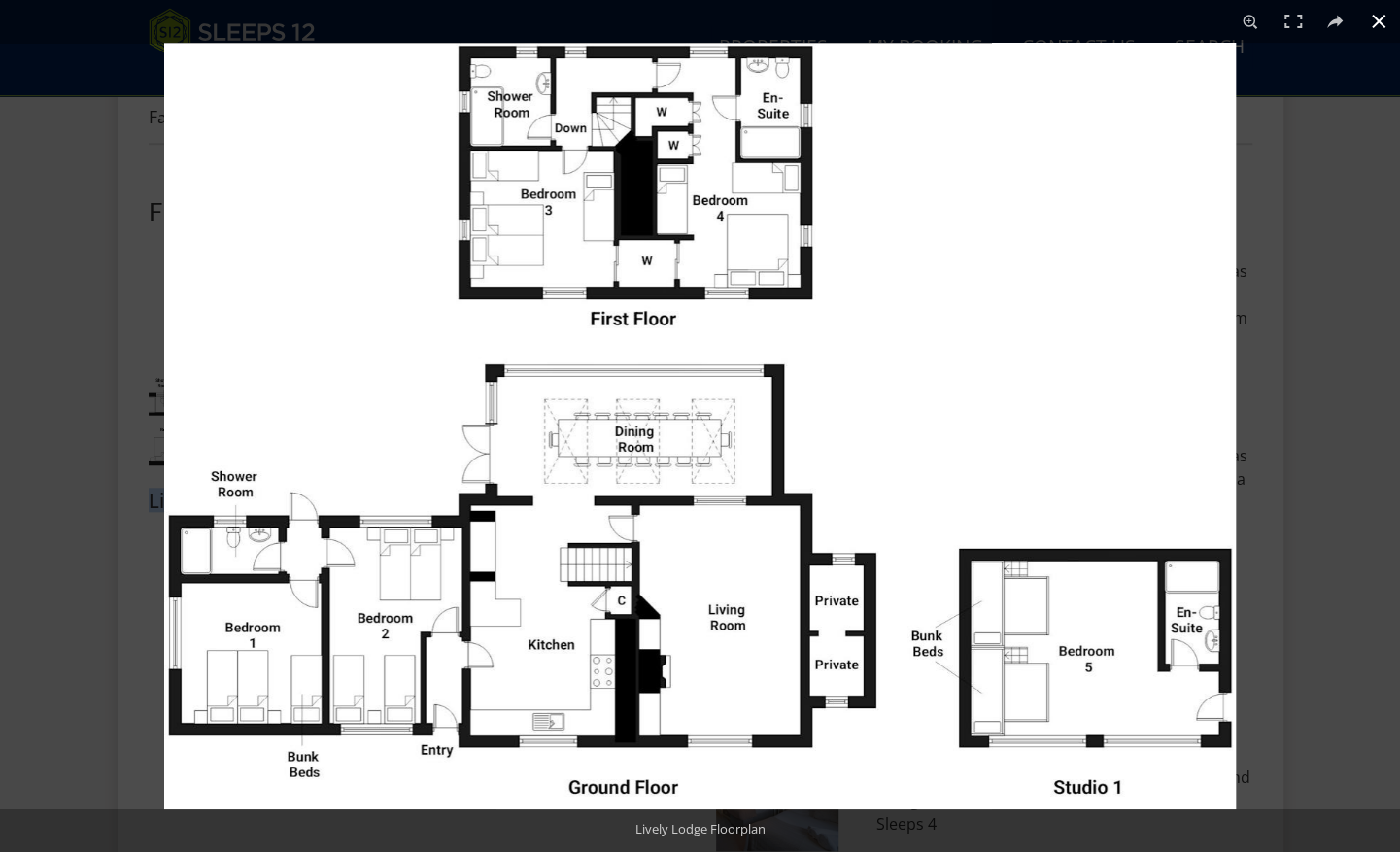 click at bounding box center (1379, 21) 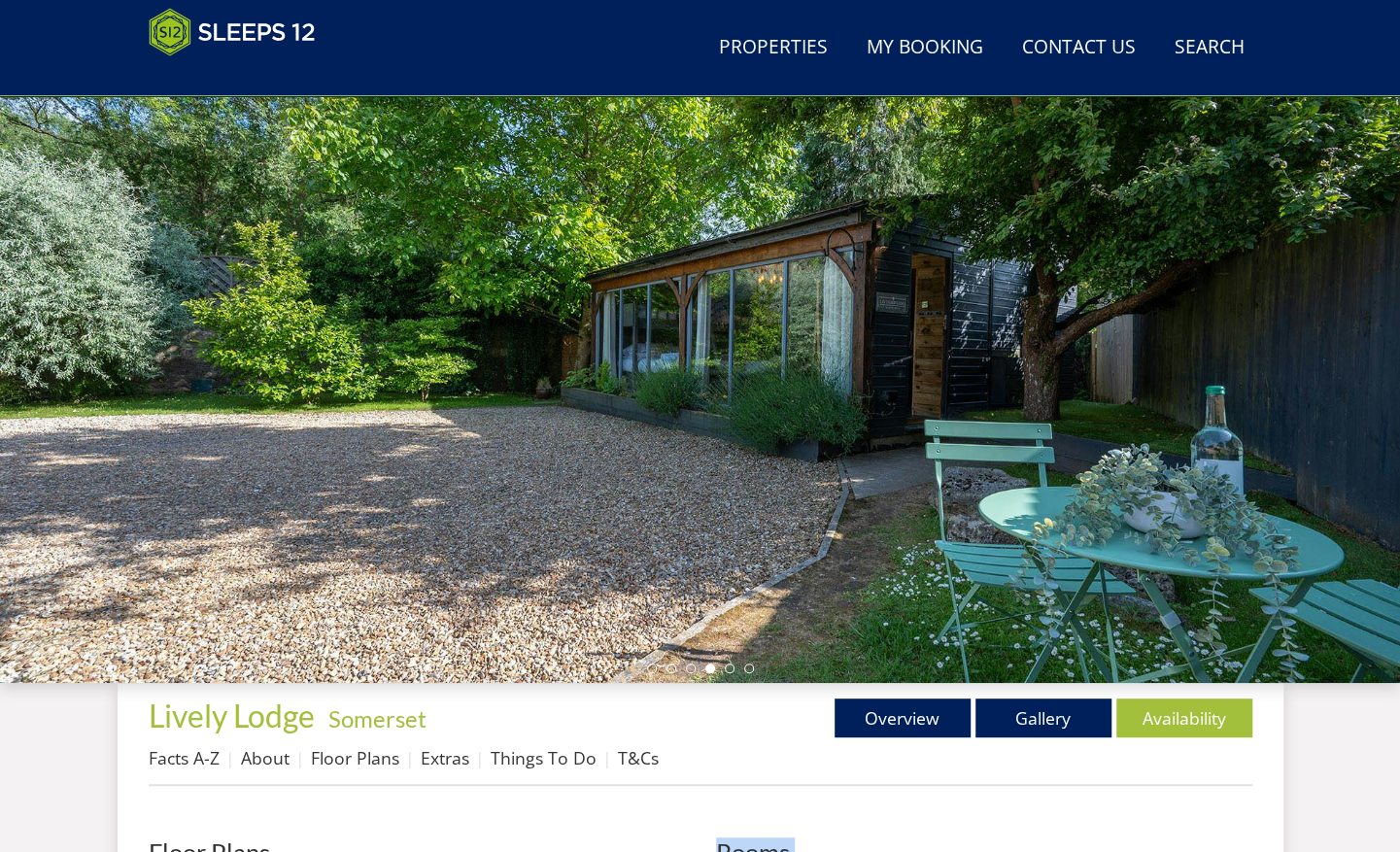 scroll, scrollTop: 0, scrollLeft: 0, axis: both 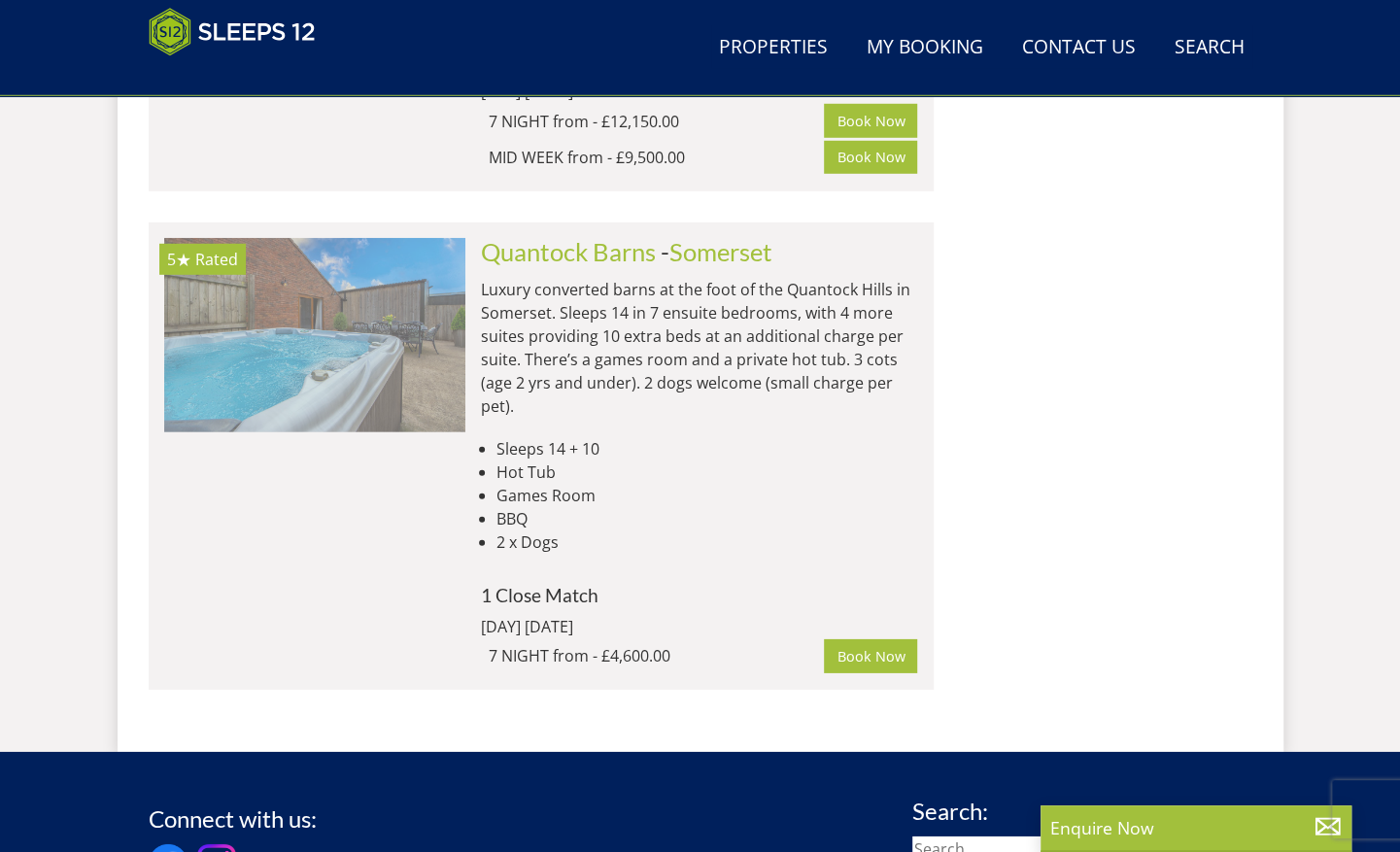 click at bounding box center [315, 335] 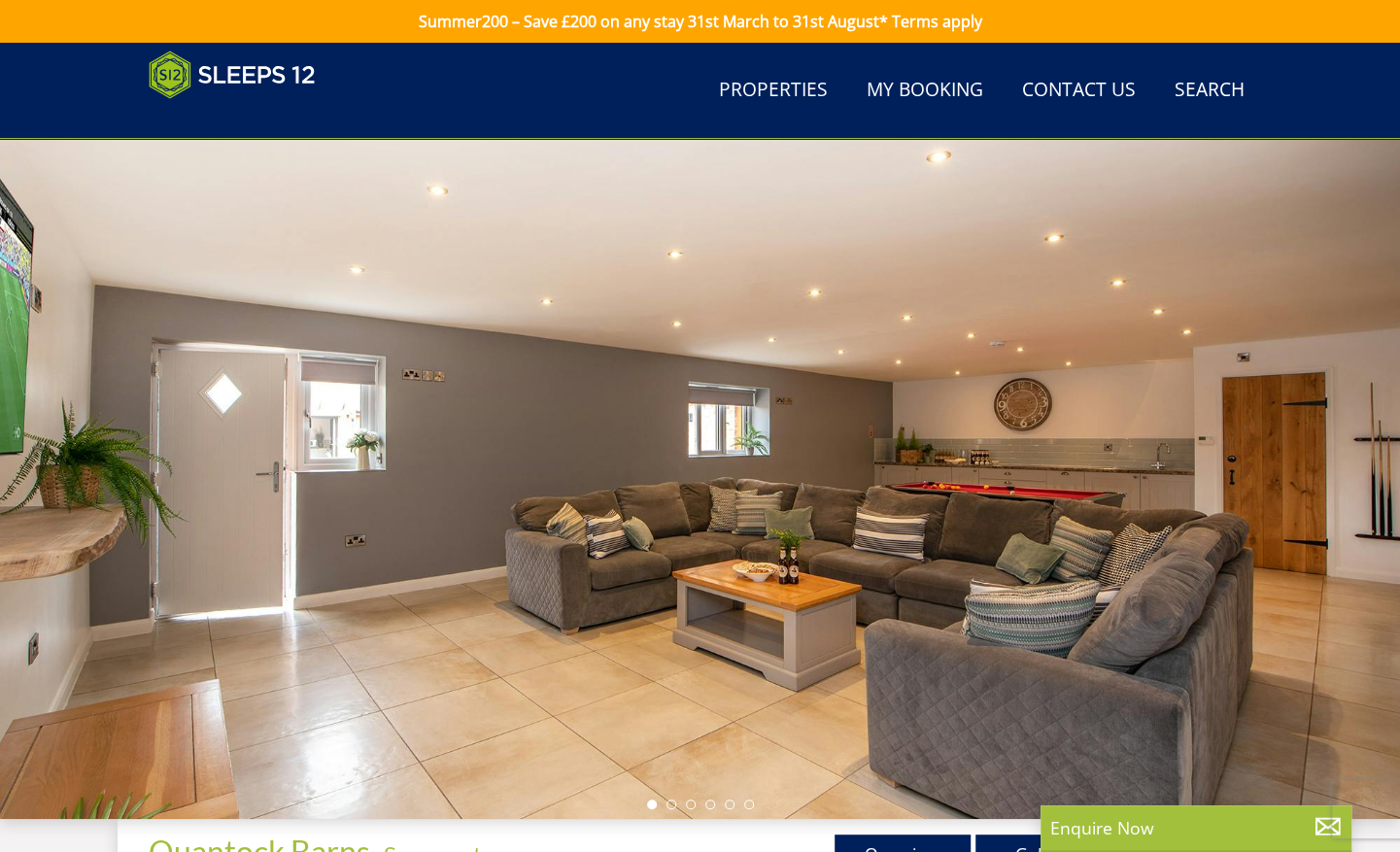 scroll, scrollTop: 258, scrollLeft: 0, axis: vertical 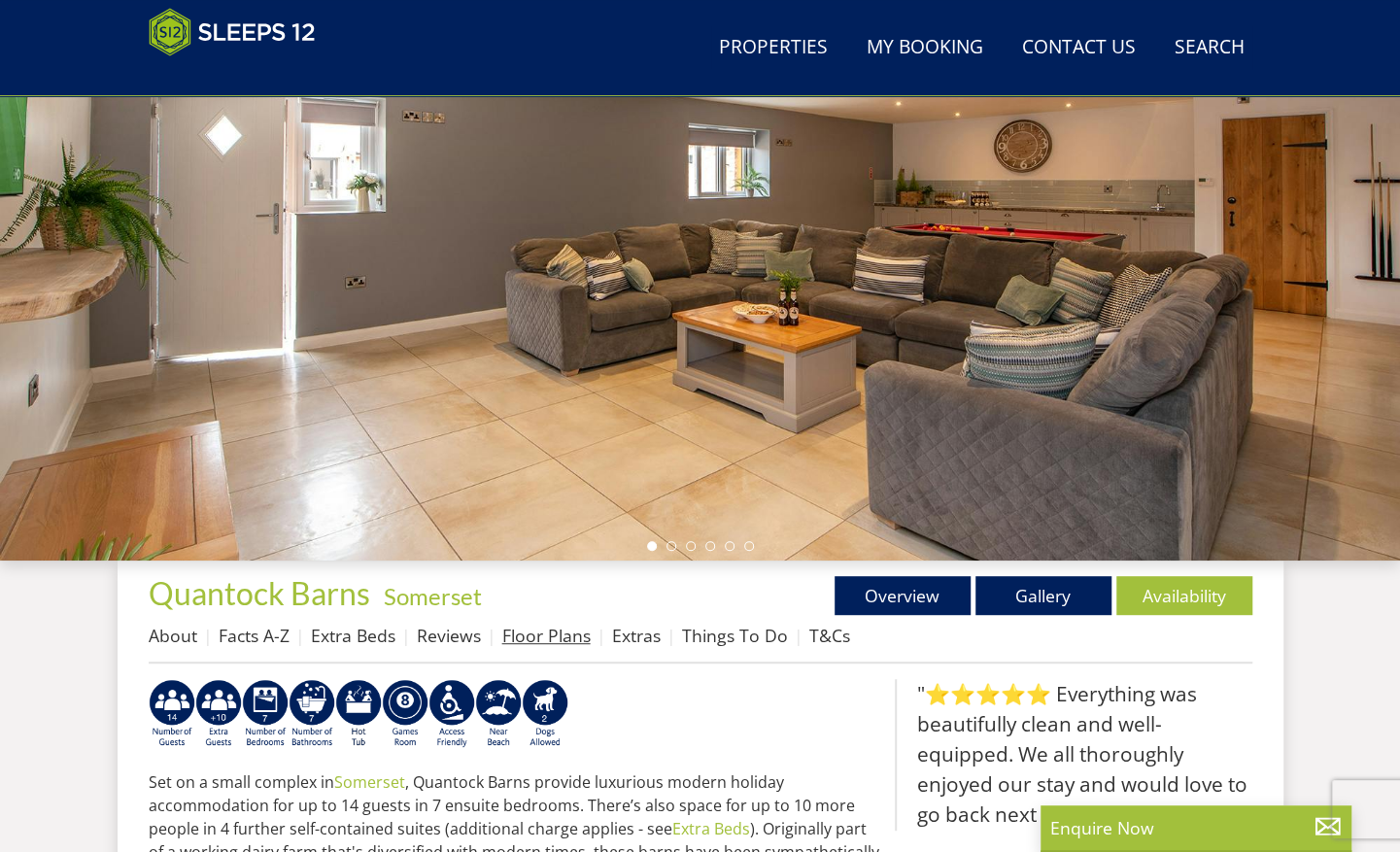 click on "Floor Plans" at bounding box center [546, 635] 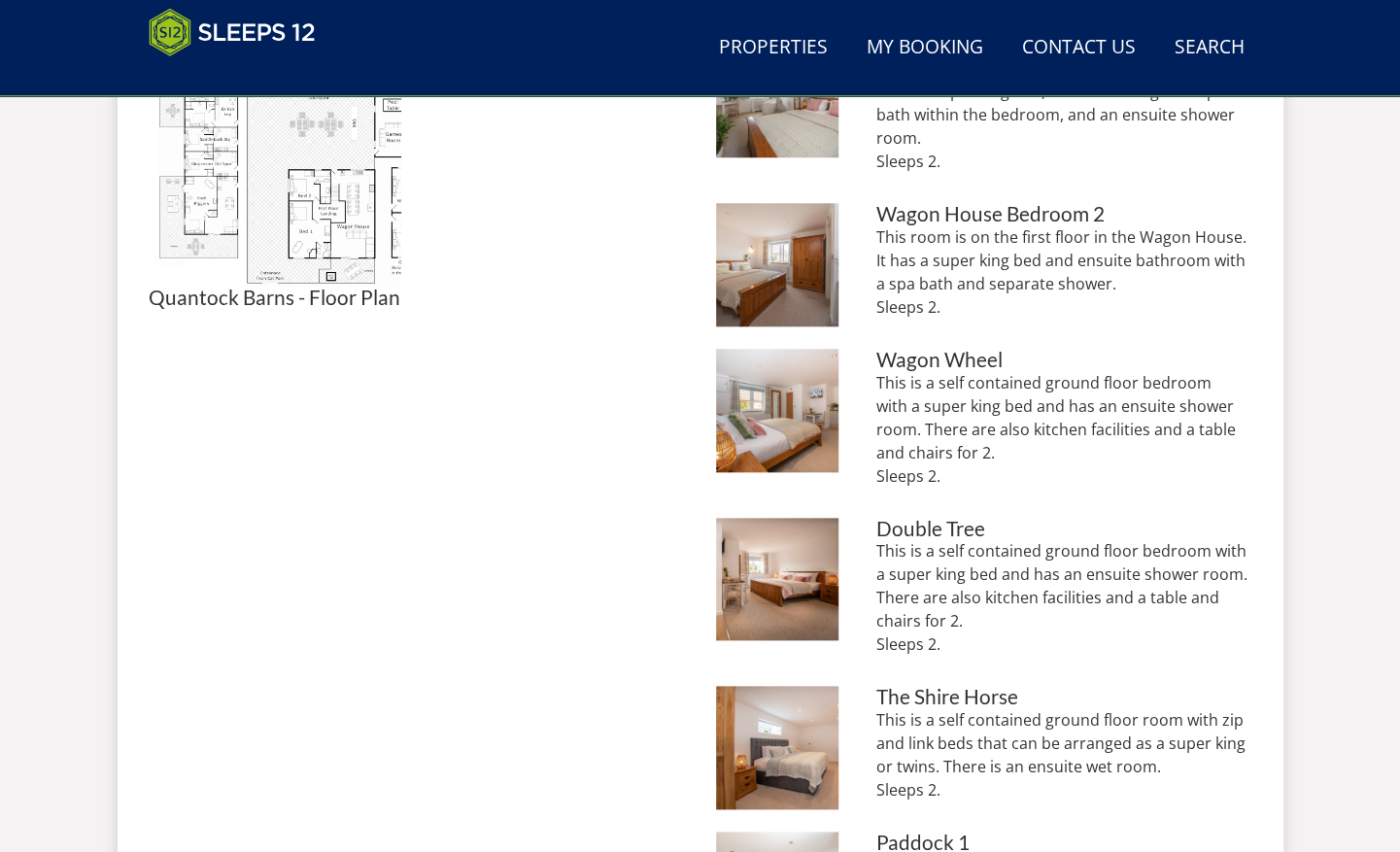 scroll, scrollTop: 721, scrollLeft: 0, axis: vertical 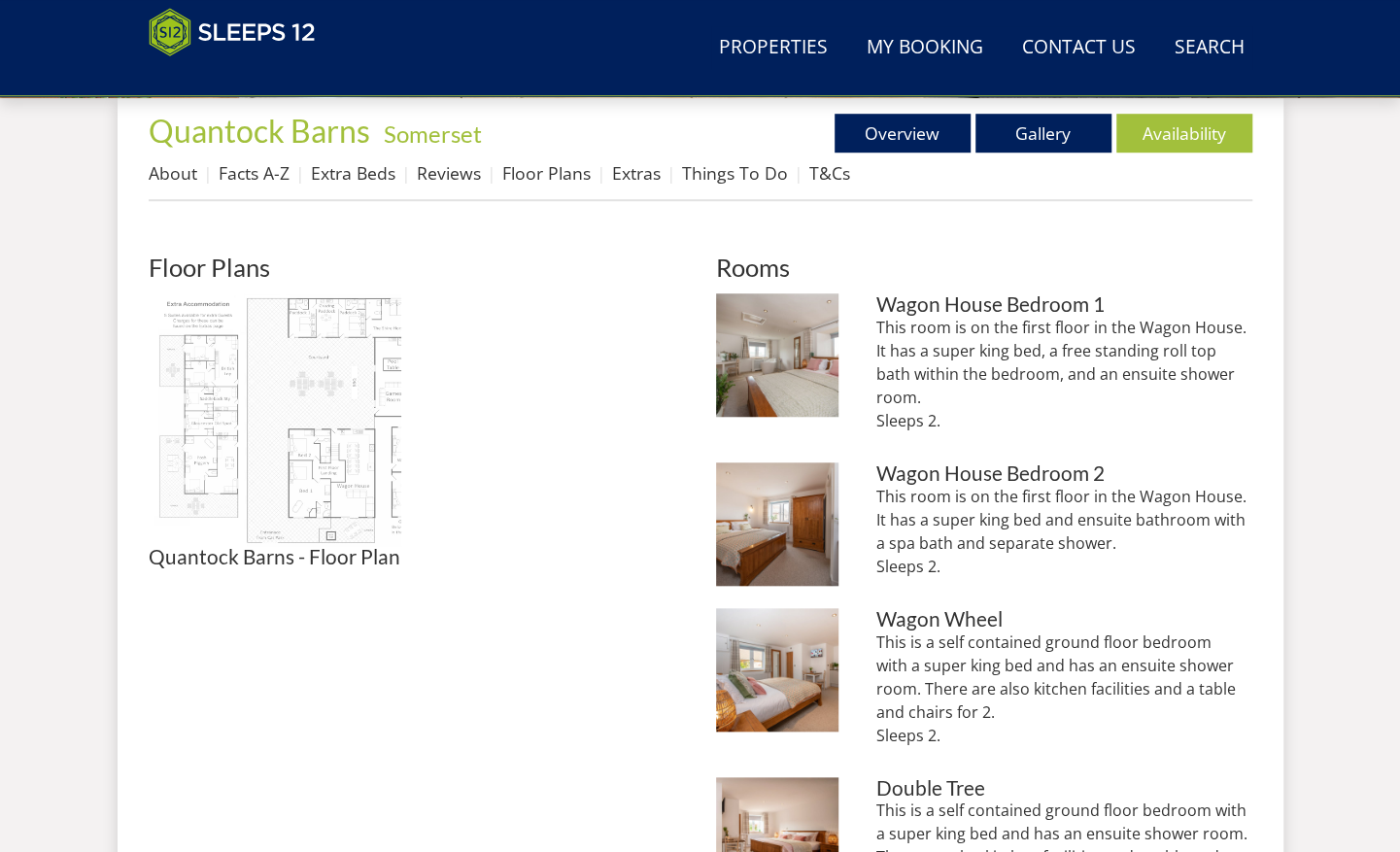 click at bounding box center (275, 420) 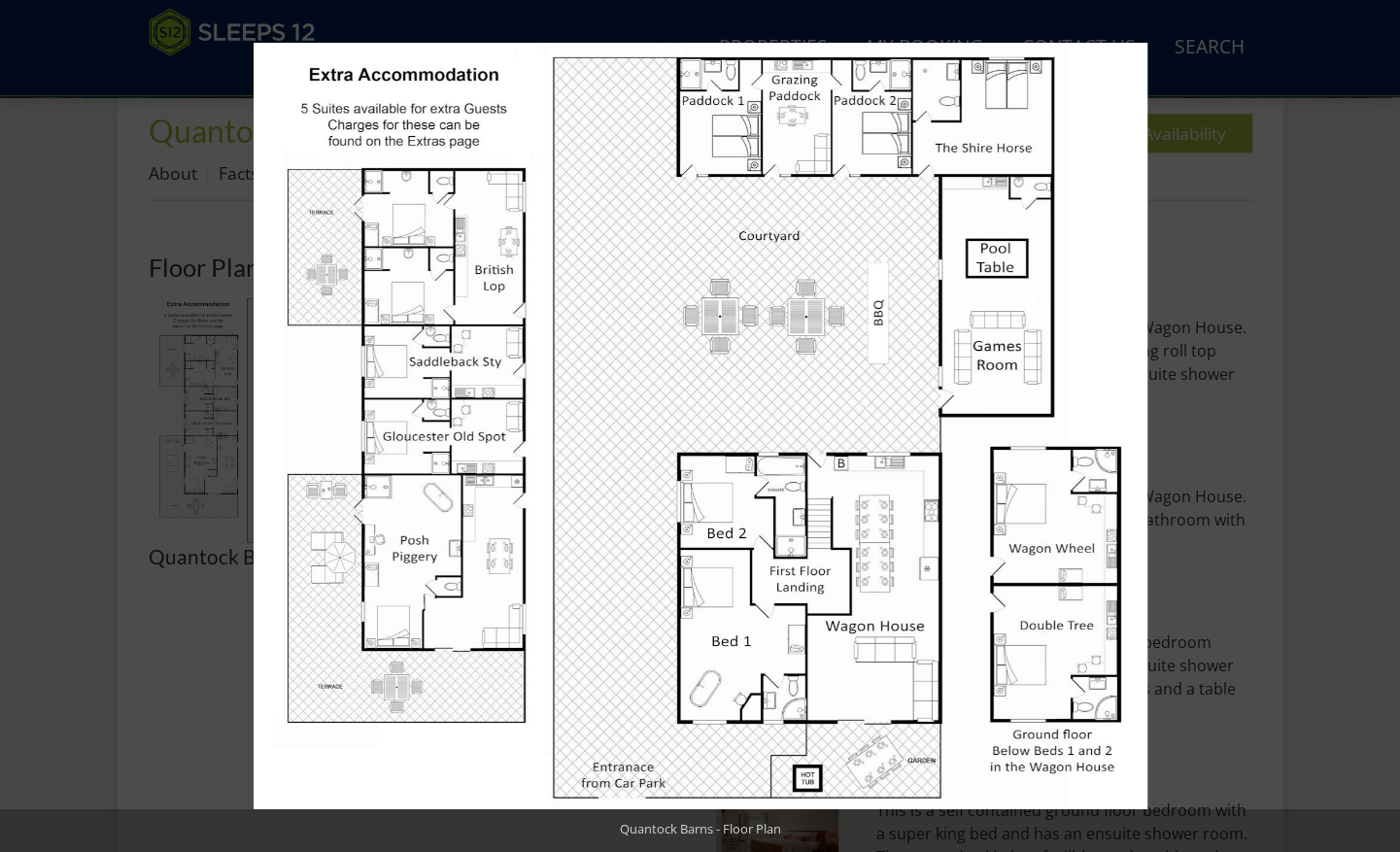 scroll, scrollTop: 980, scrollLeft: 0, axis: vertical 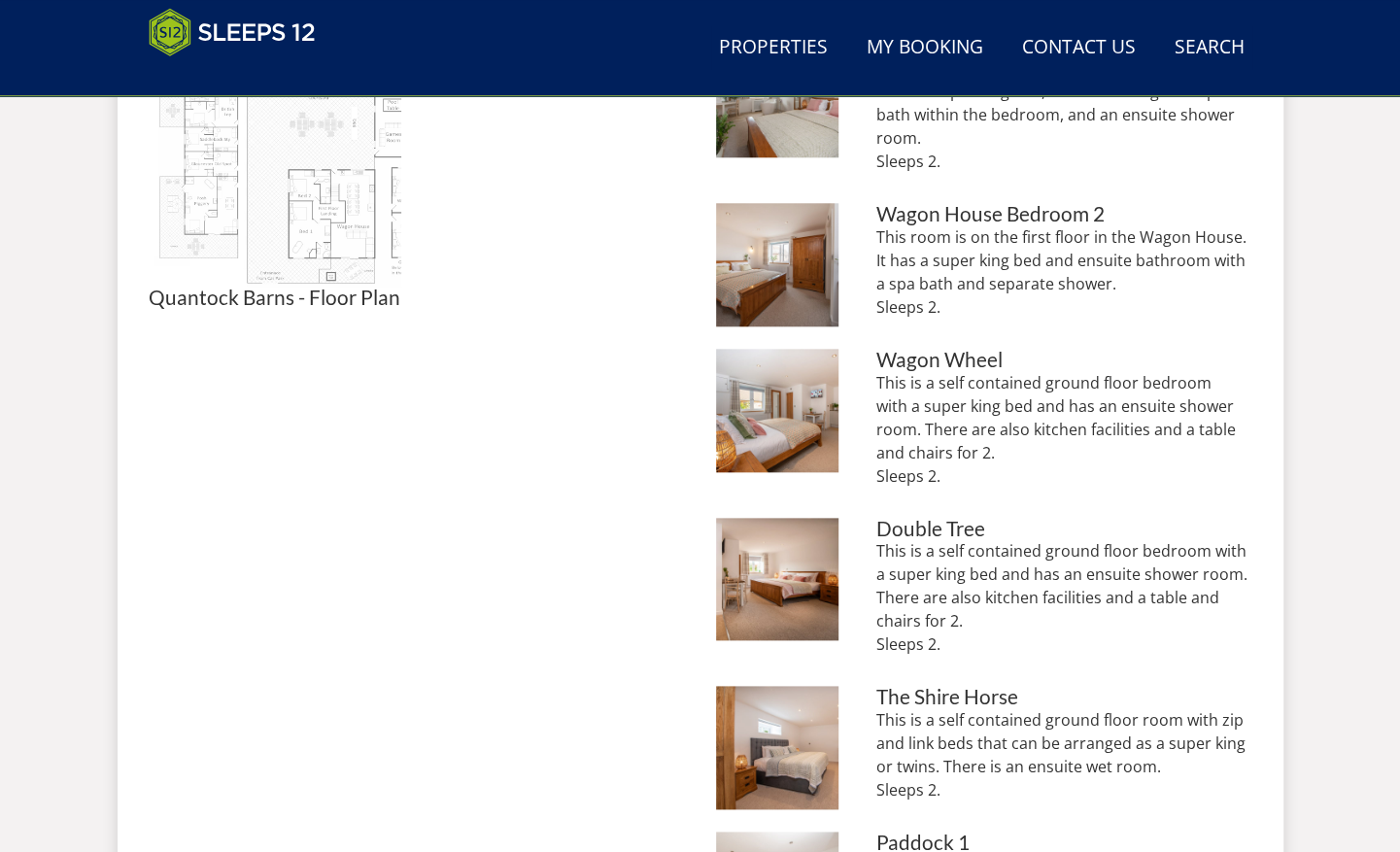 click at bounding box center [275, 160] 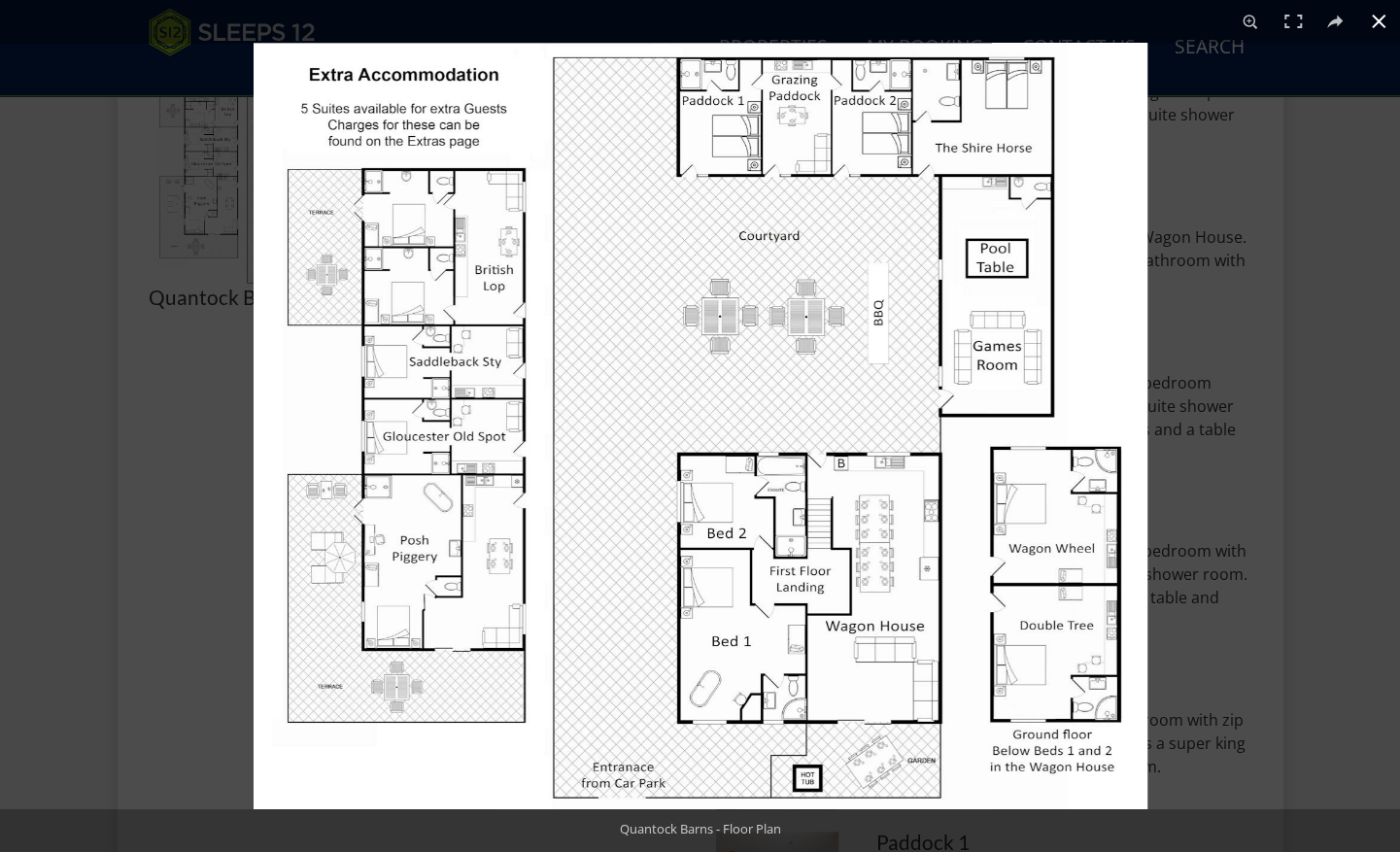 click at bounding box center (1379, 21) 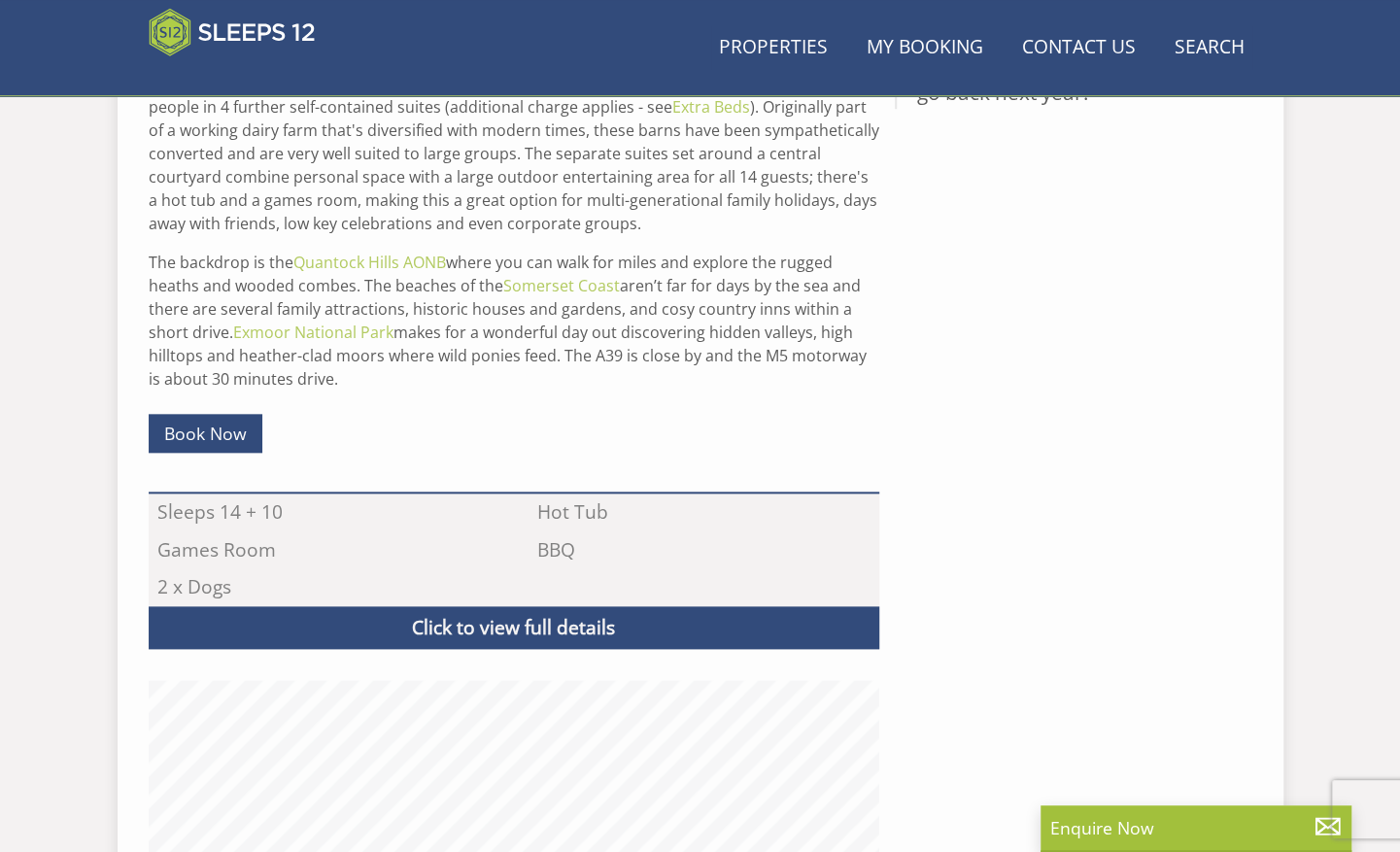 scroll, scrollTop: 258, scrollLeft: 0, axis: vertical 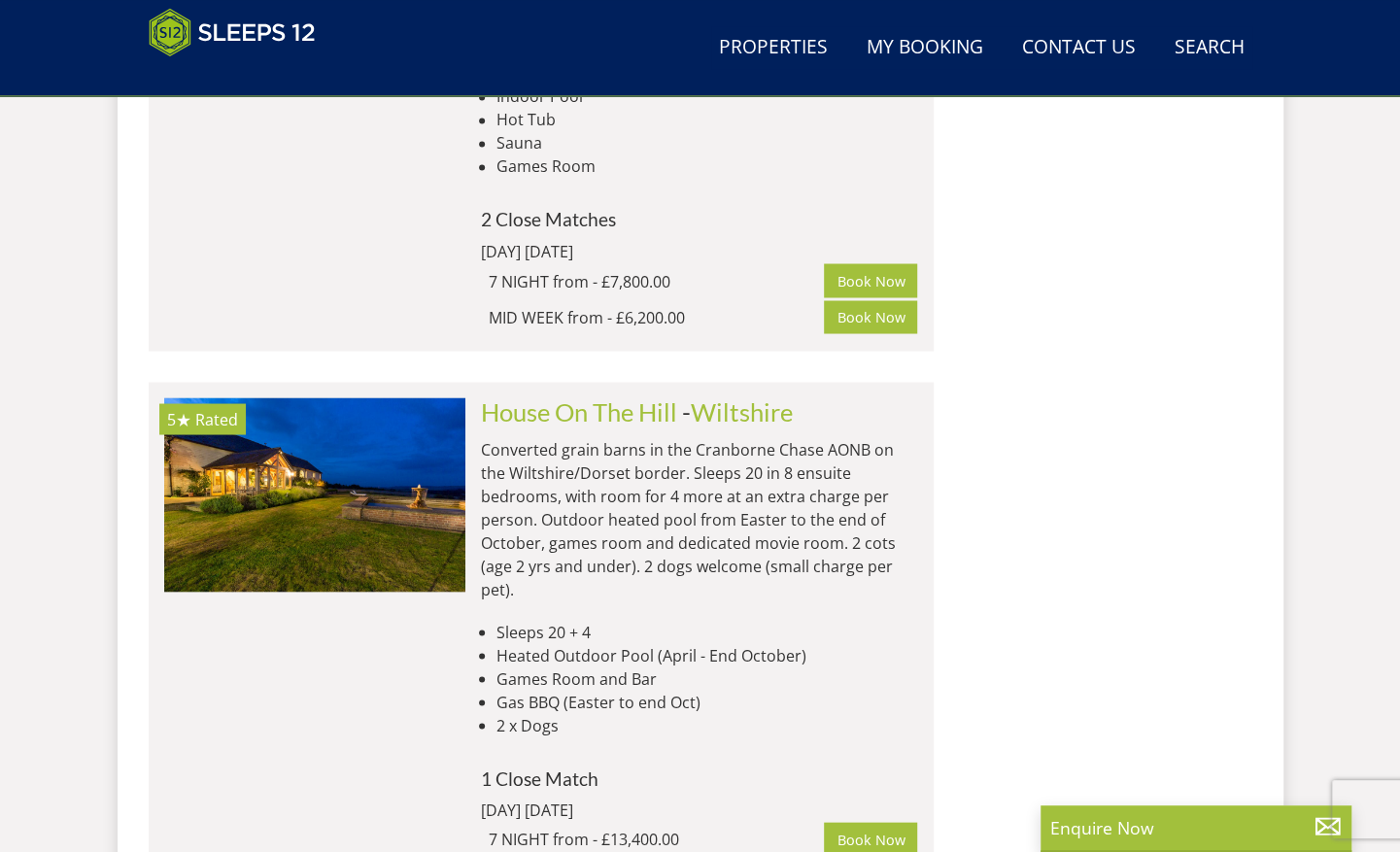 select on "21" 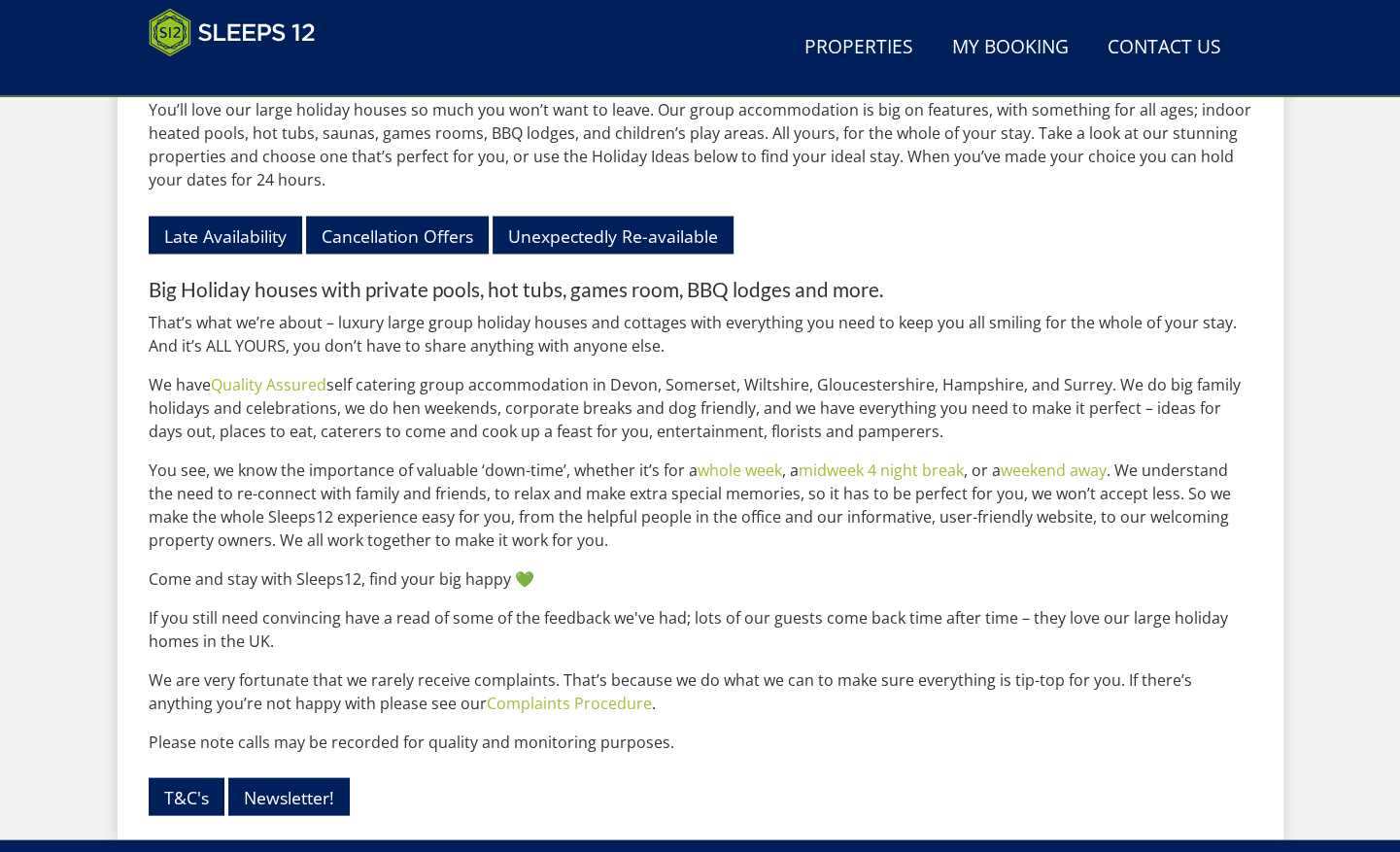 scroll, scrollTop: 227, scrollLeft: 0, axis: vertical 